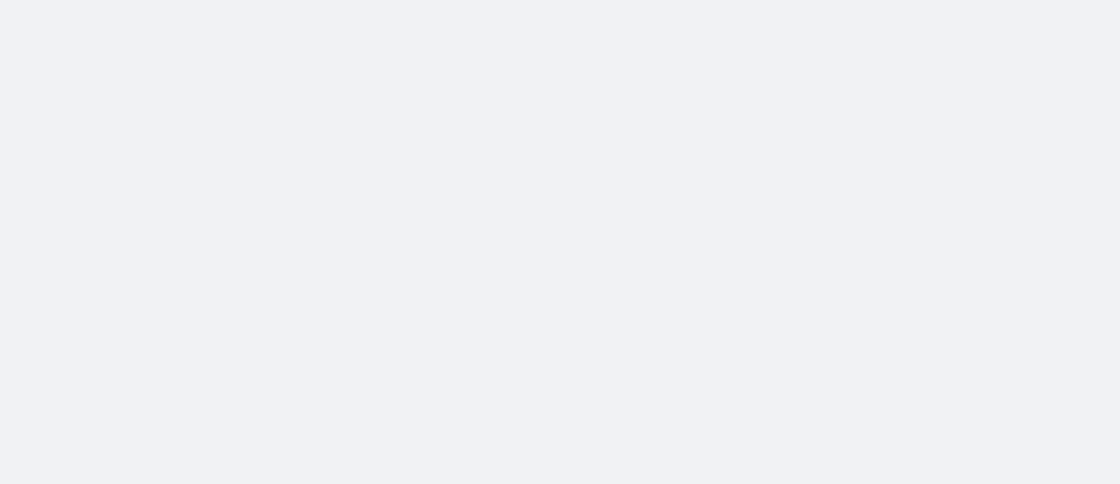 scroll, scrollTop: 0, scrollLeft: 0, axis: both 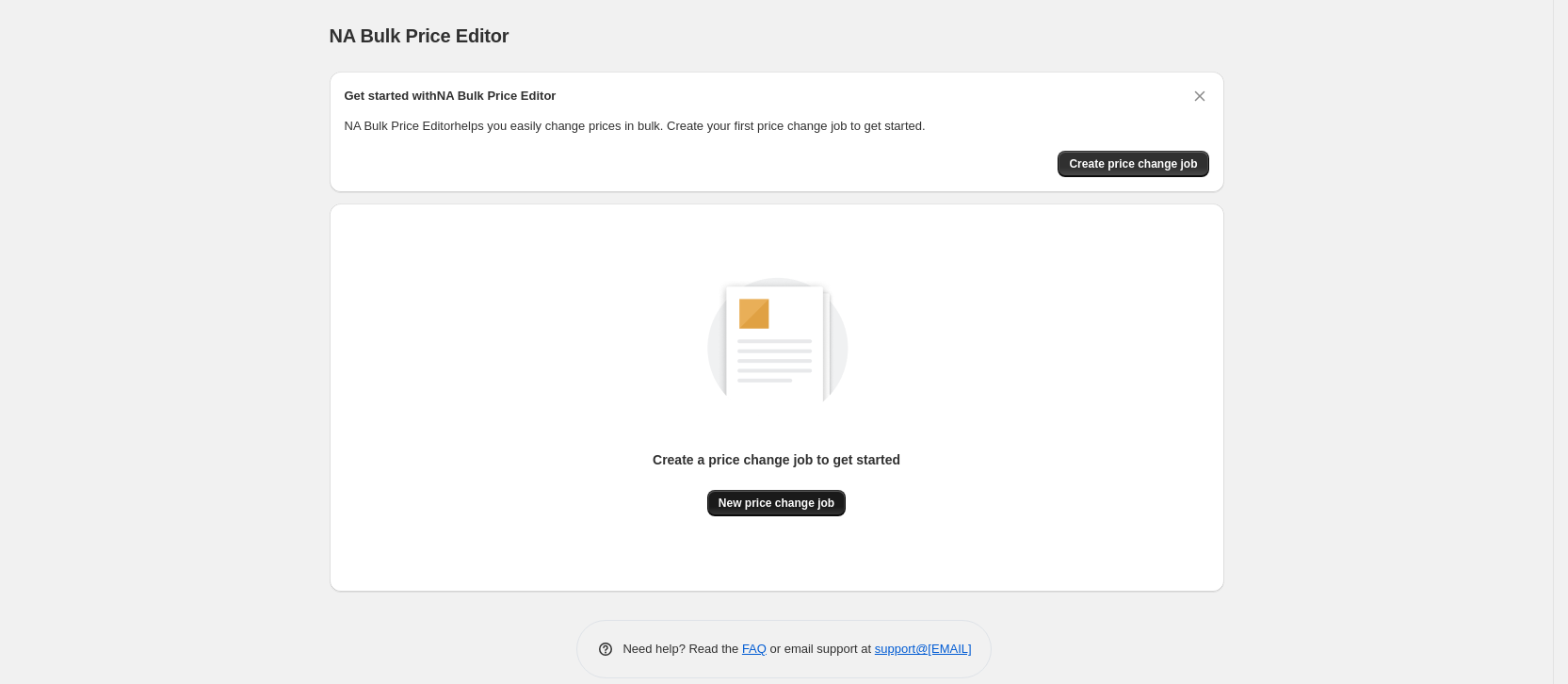click on "New price change job" at bounding box center (776, 503) 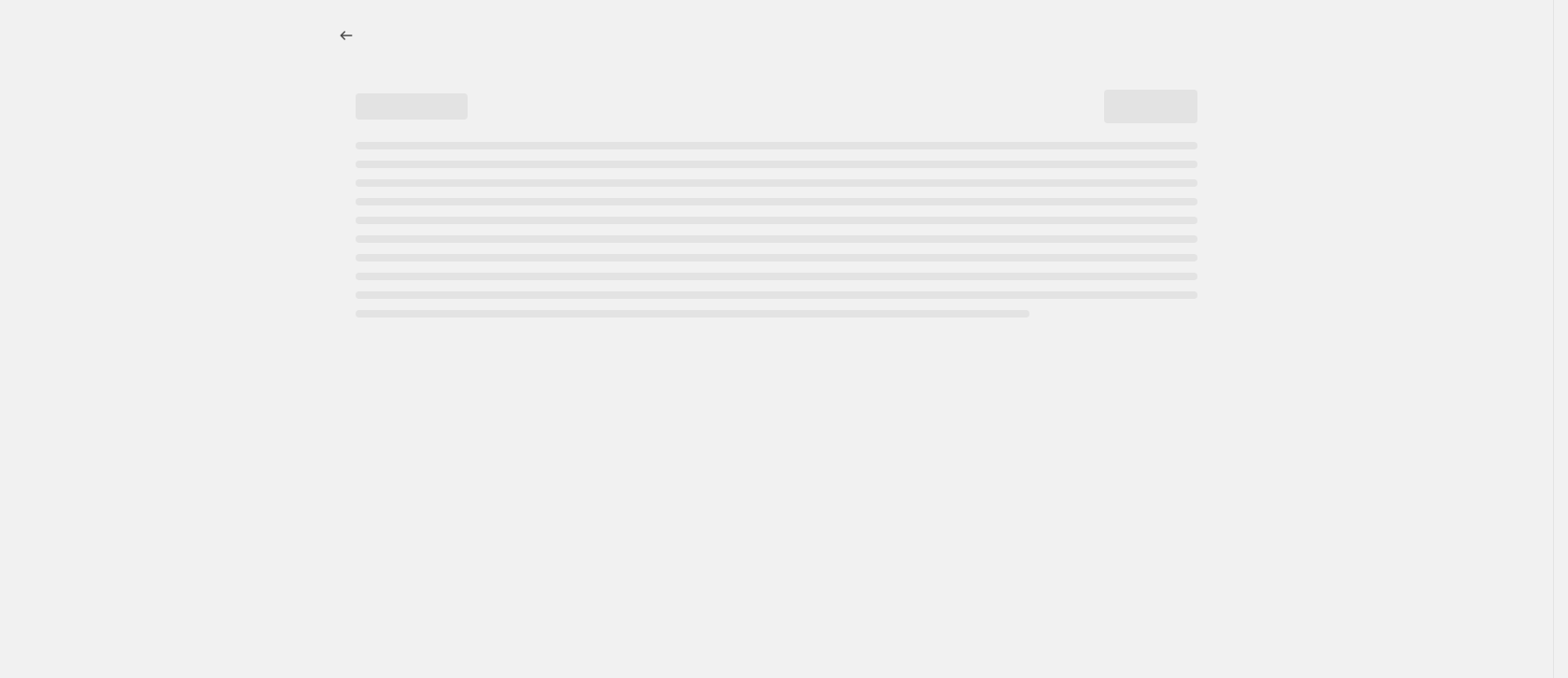 select on "percentage" 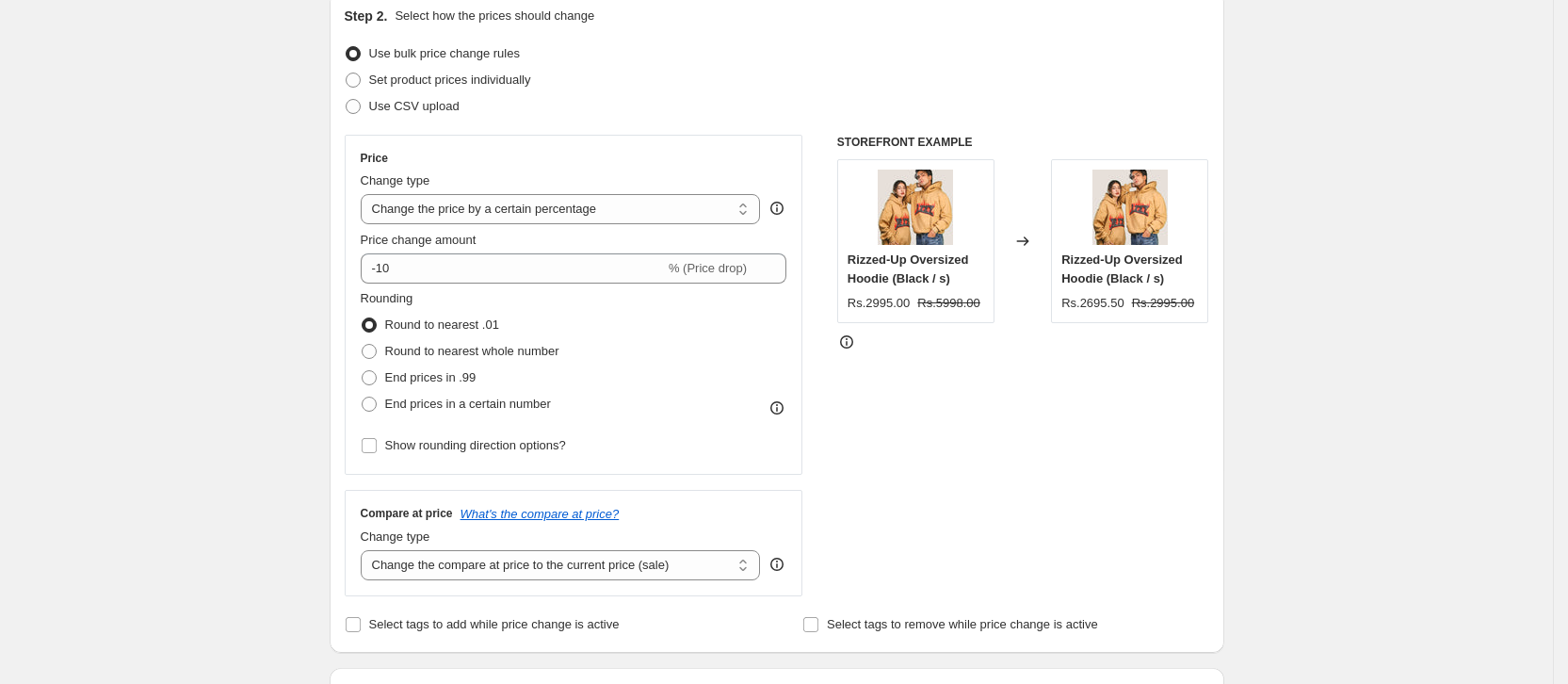 scroll, scrollTop: 215, scrollLeft: 0, axis: vertical 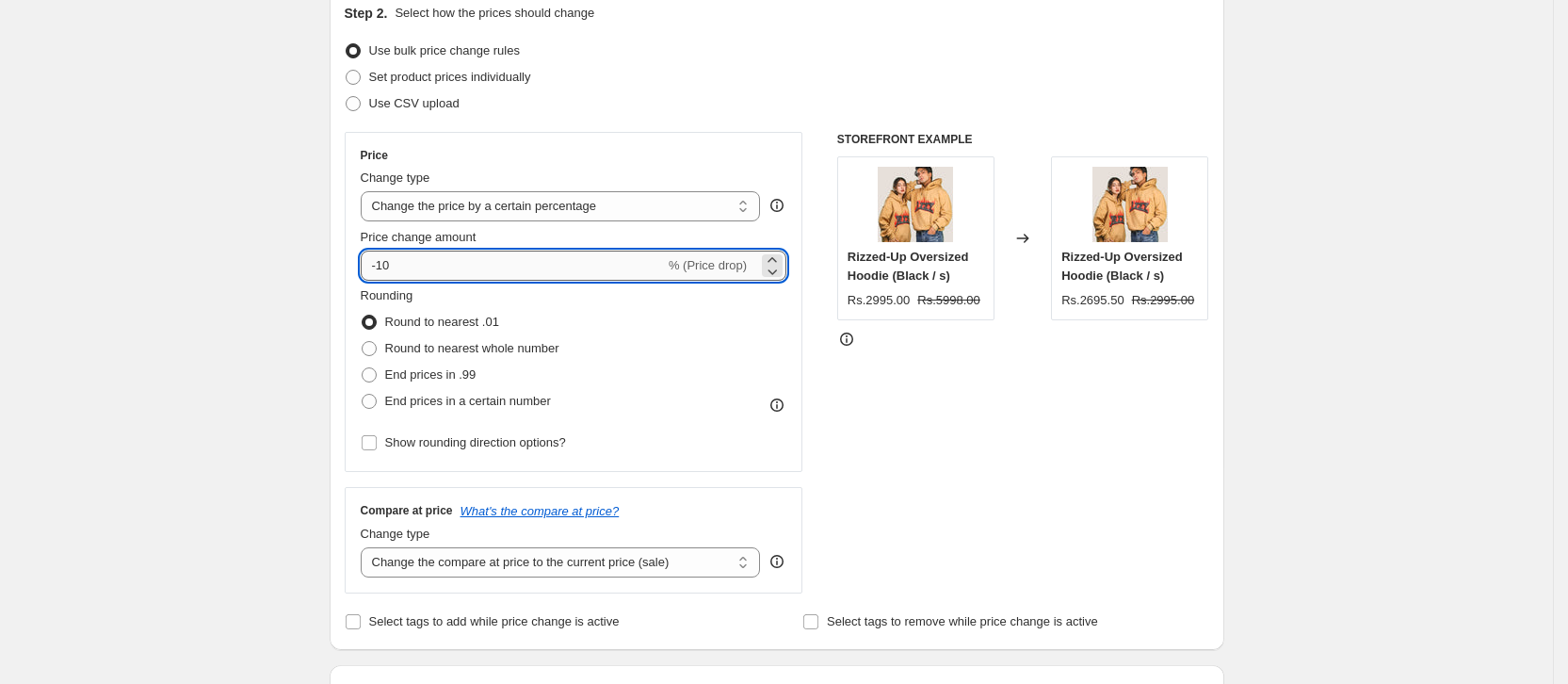 click on "-10" at bounding box center (512, 266) 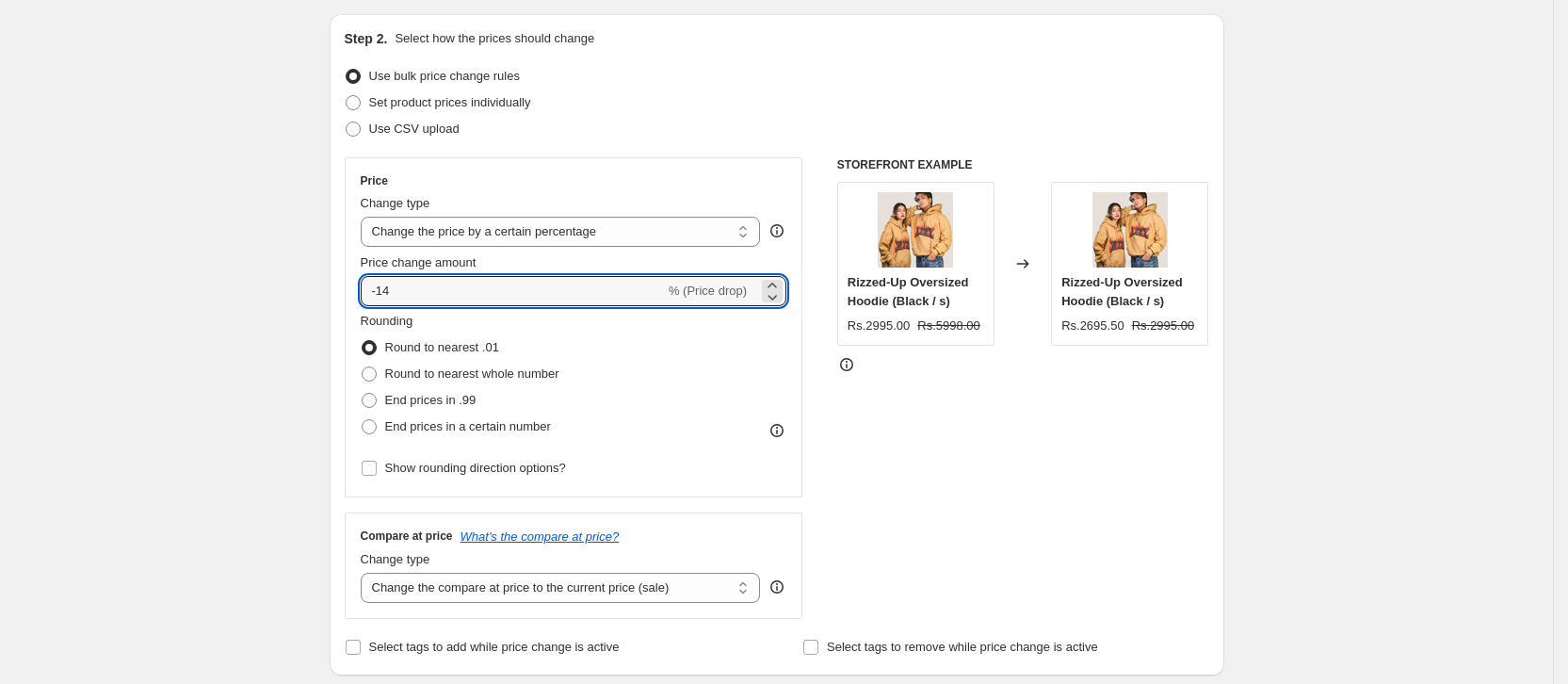 scroll, scrollTop: 191, scrollLeft: 0, axis: vertical 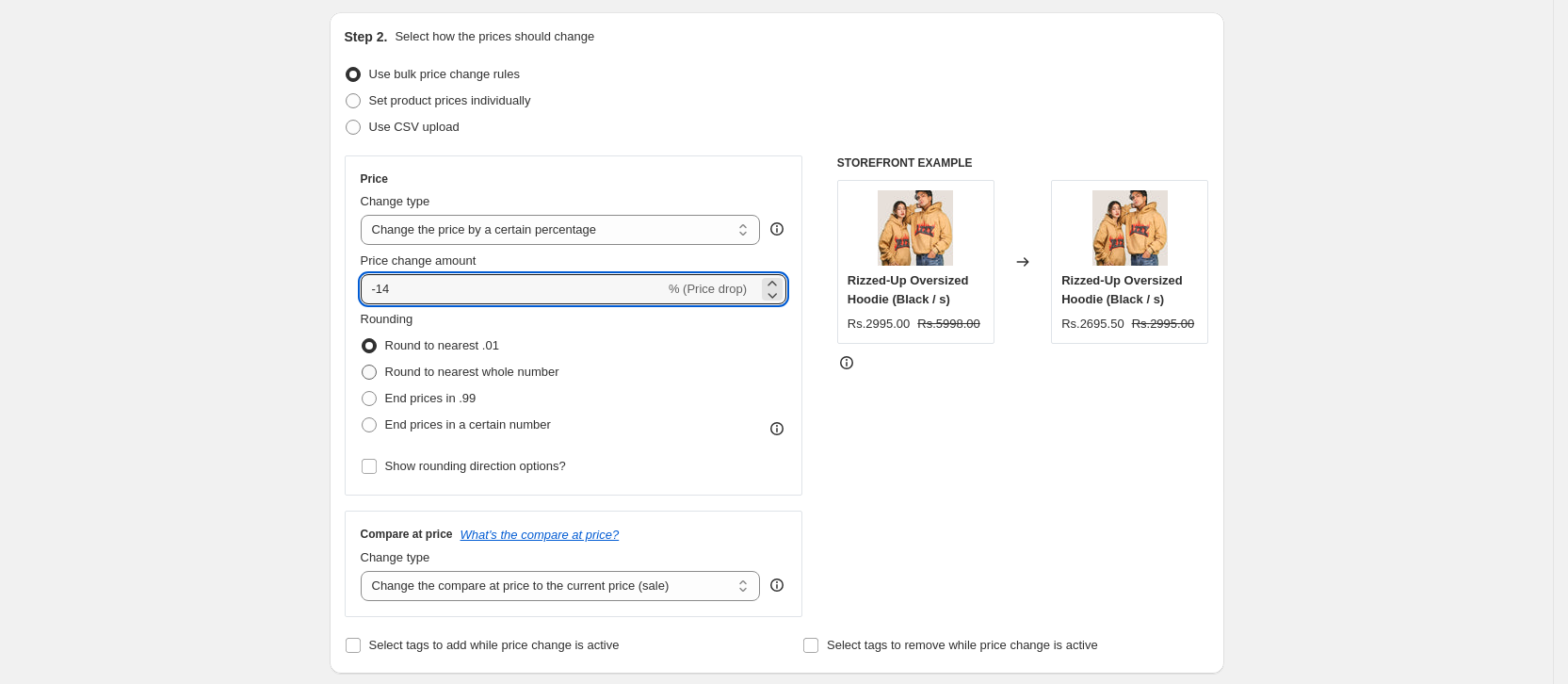 type on "-14" 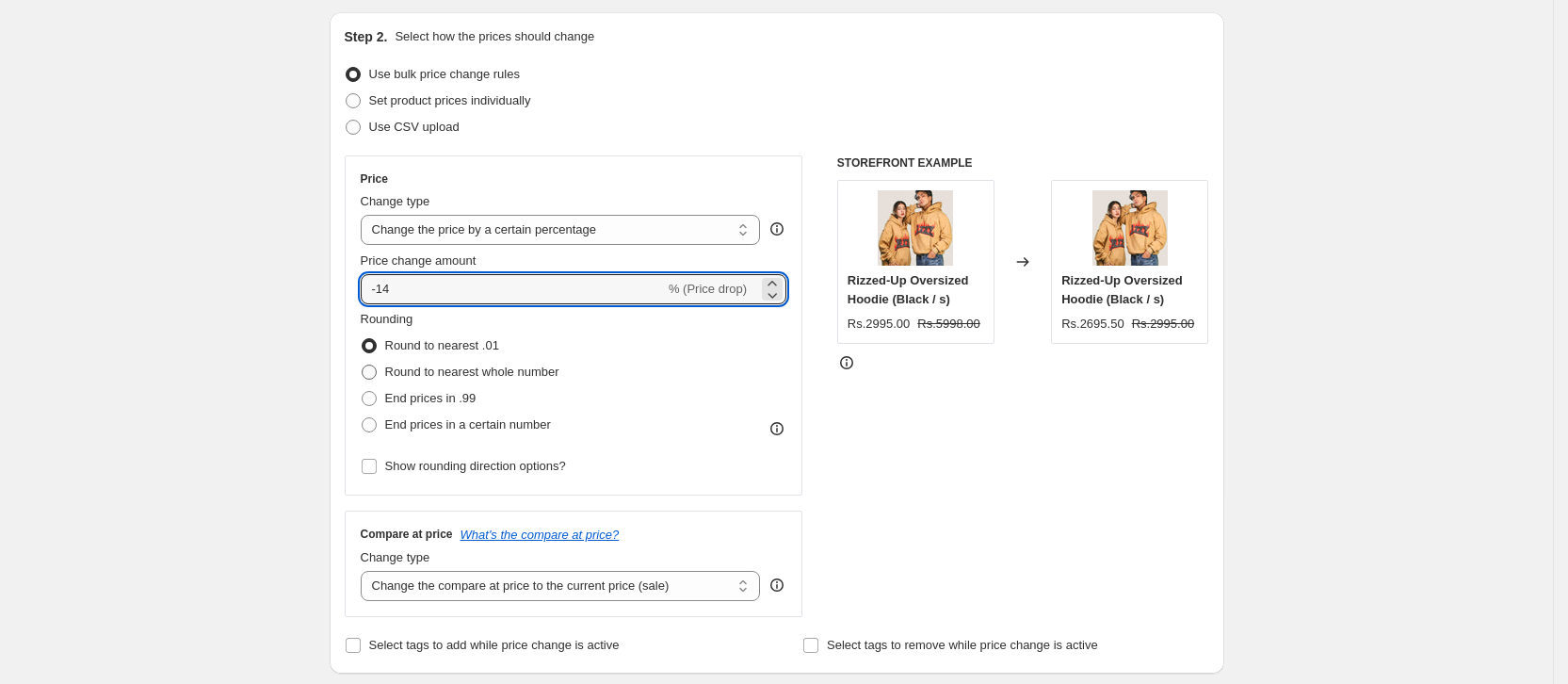 radio on "true" 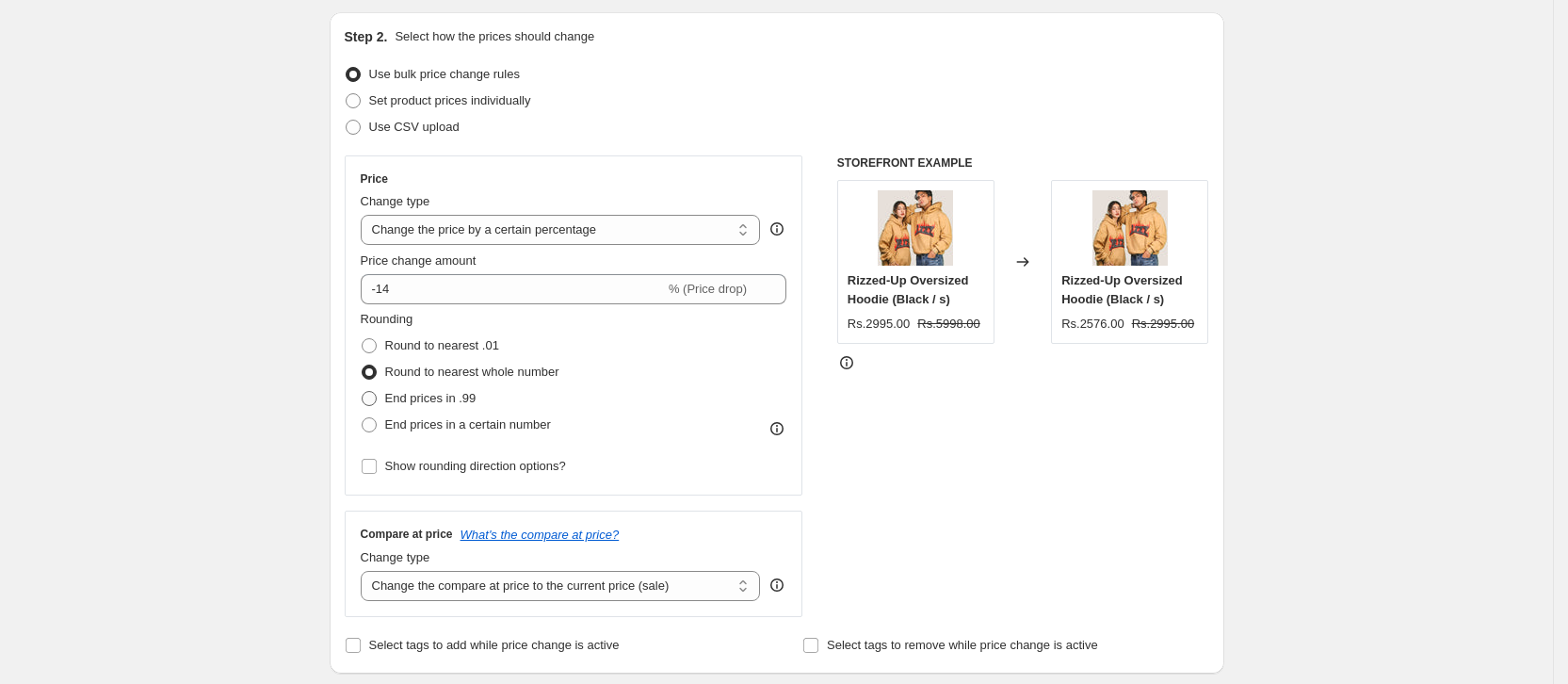 click at bounding box center [369, 399] 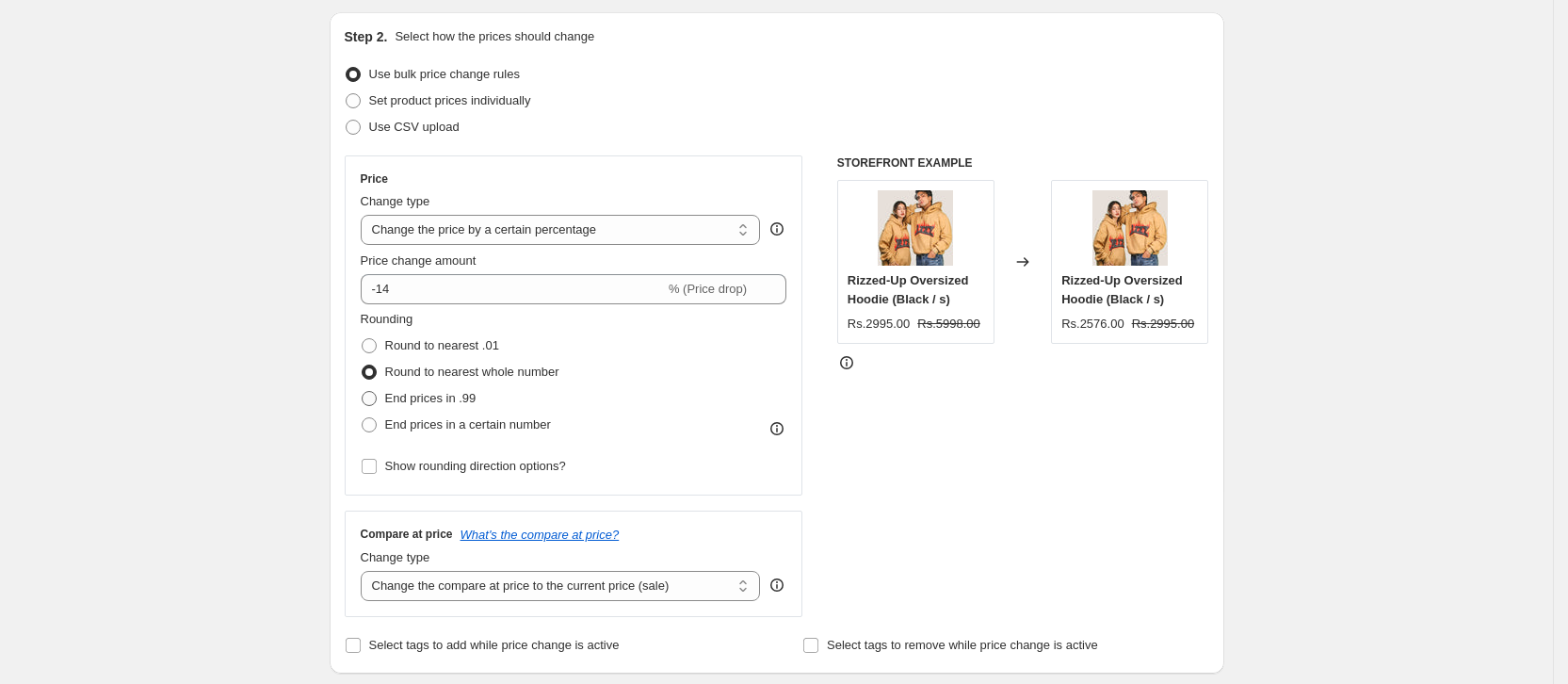 radio on "true" 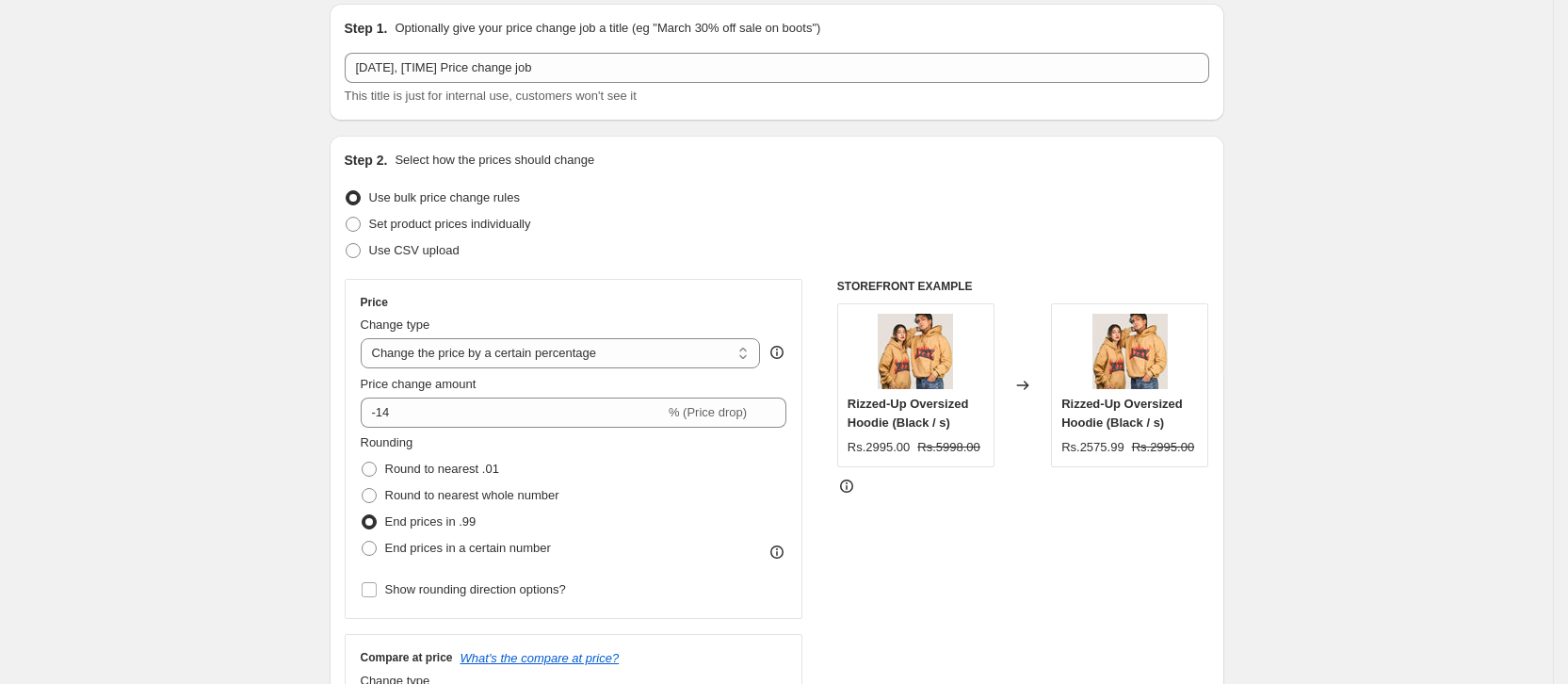 scroll, scrollTop: 64, scrollLeft: 0, axis: vertical 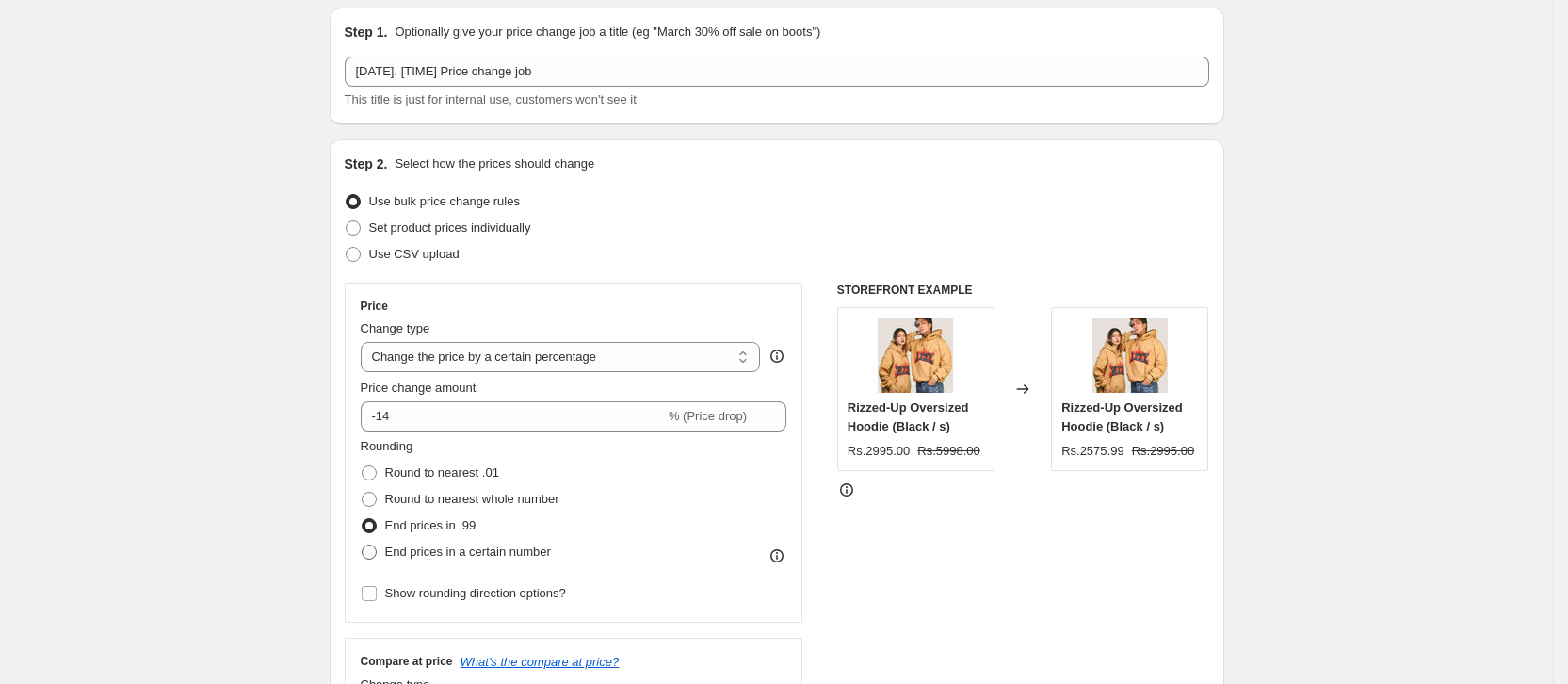 click at bounding box center (369, 552) 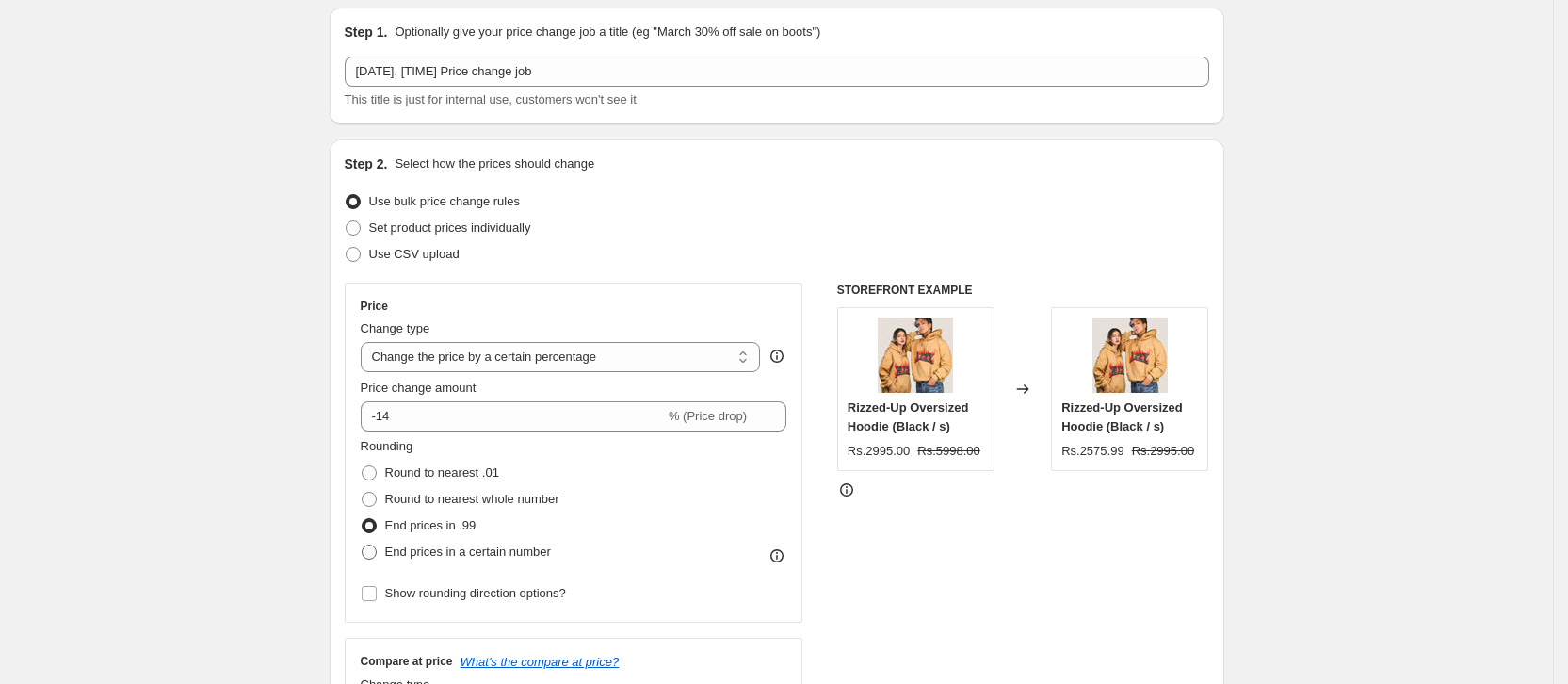 radio on "true" 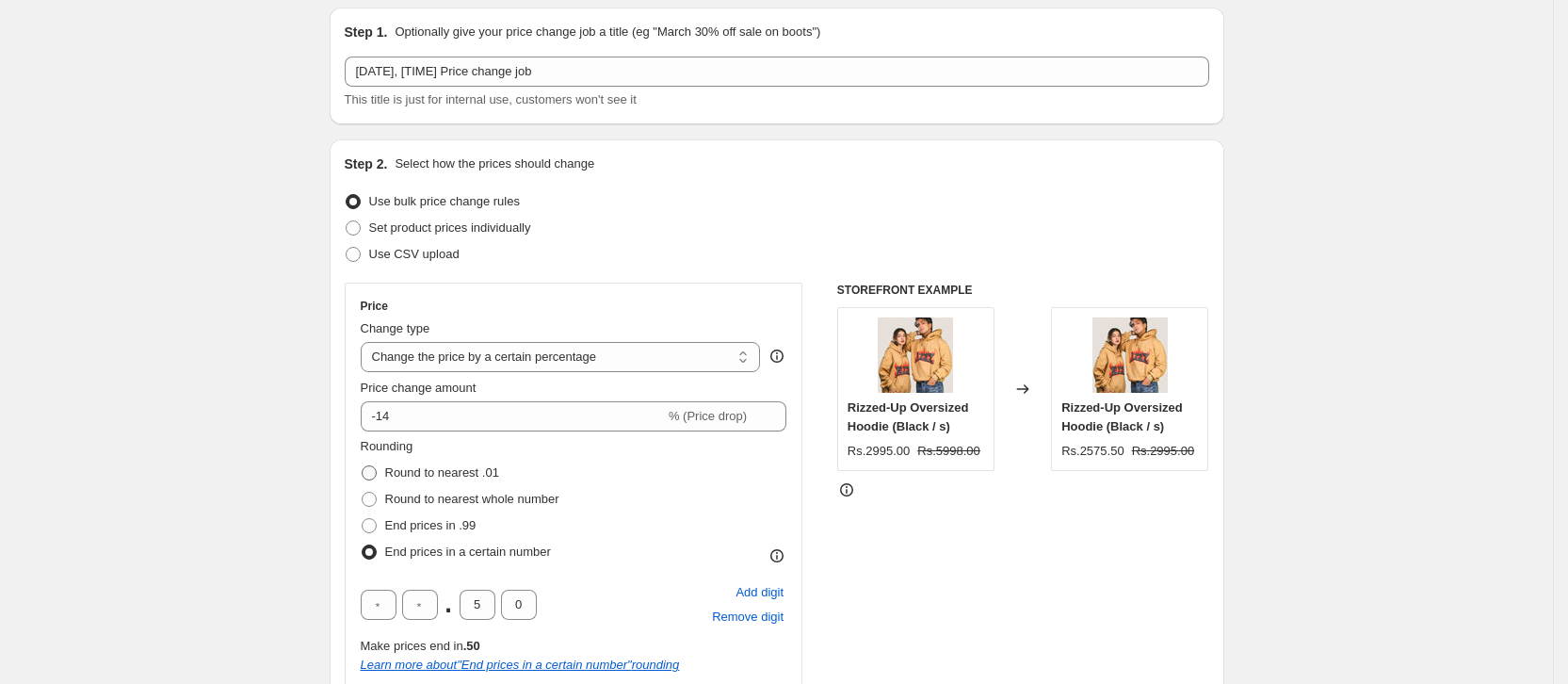 click at bounding box center [369, 473] 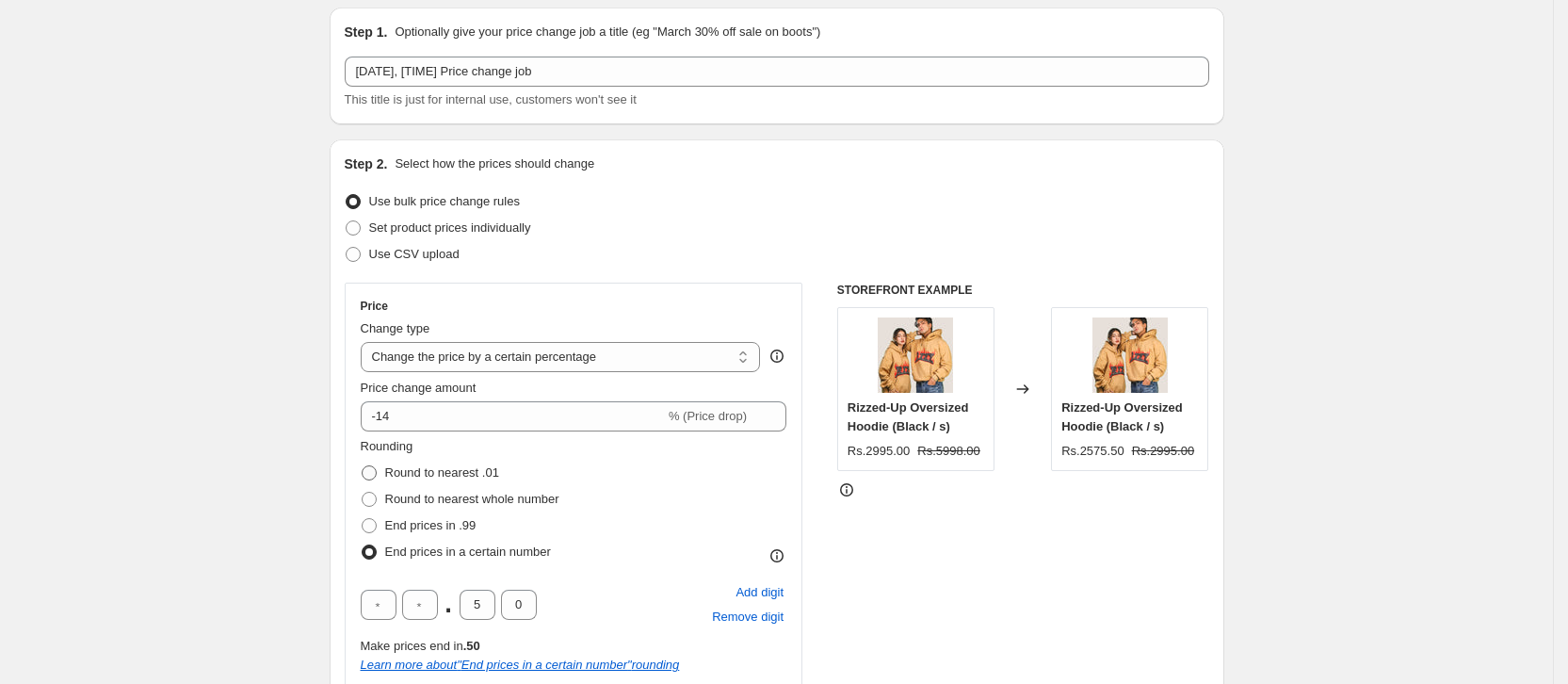 radio on "true" 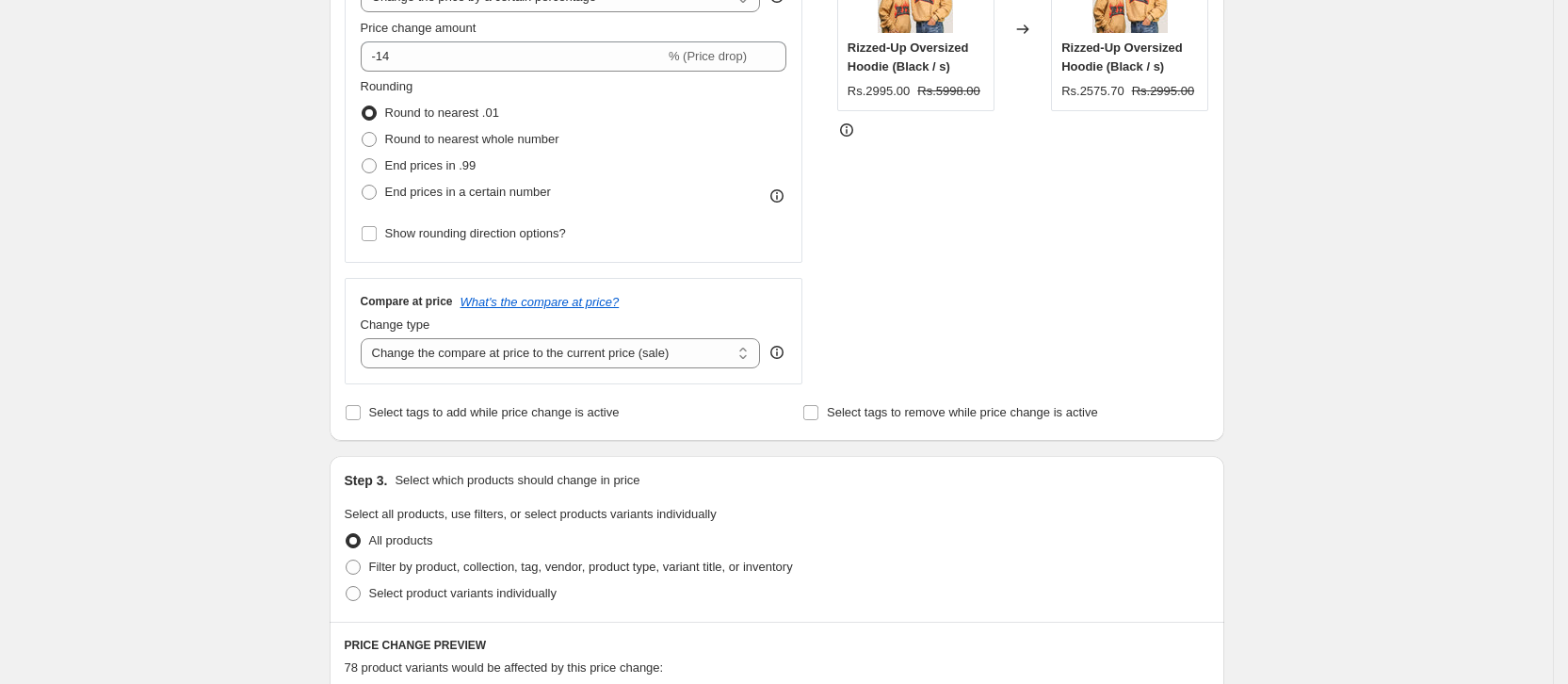 scroll, scrollTop: 403, scrollLeft: 0, axis: vertical 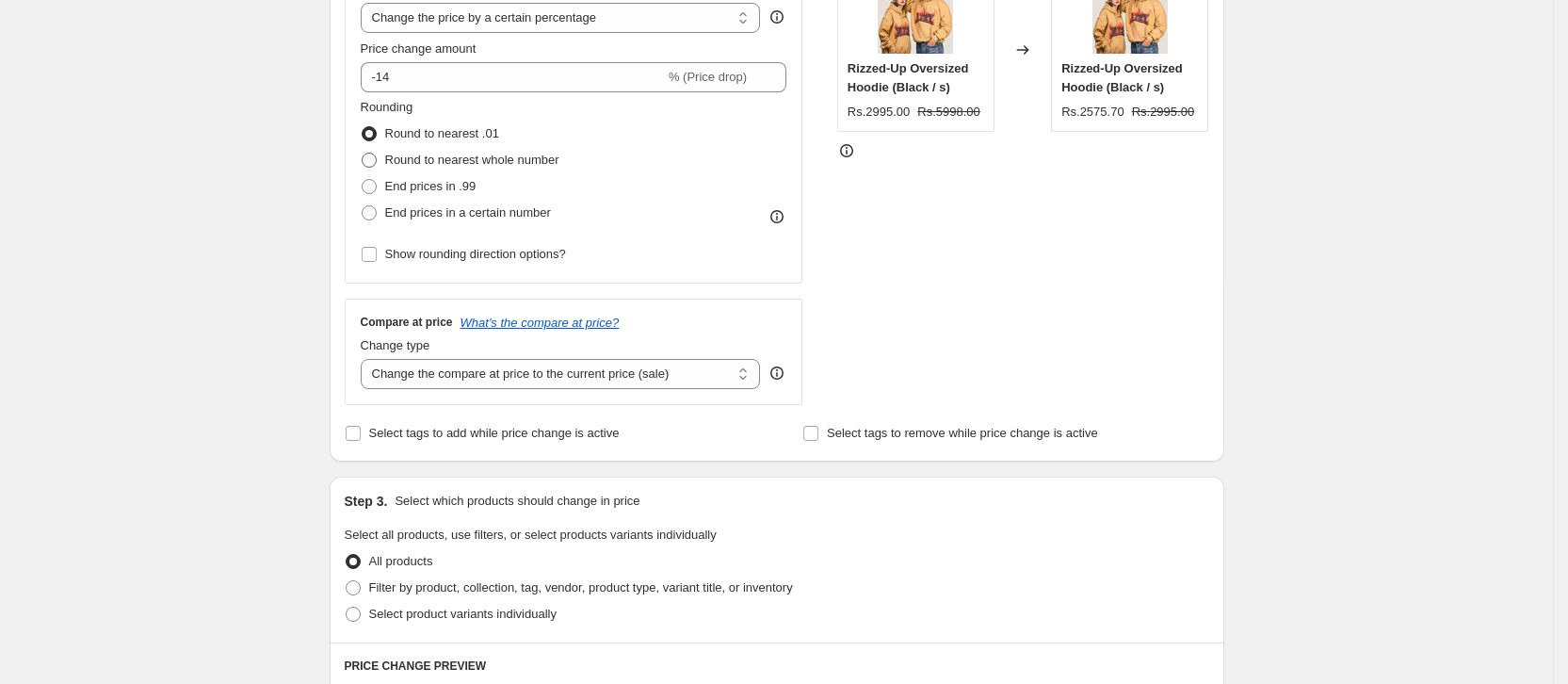 click at bounding box center [369, 160] 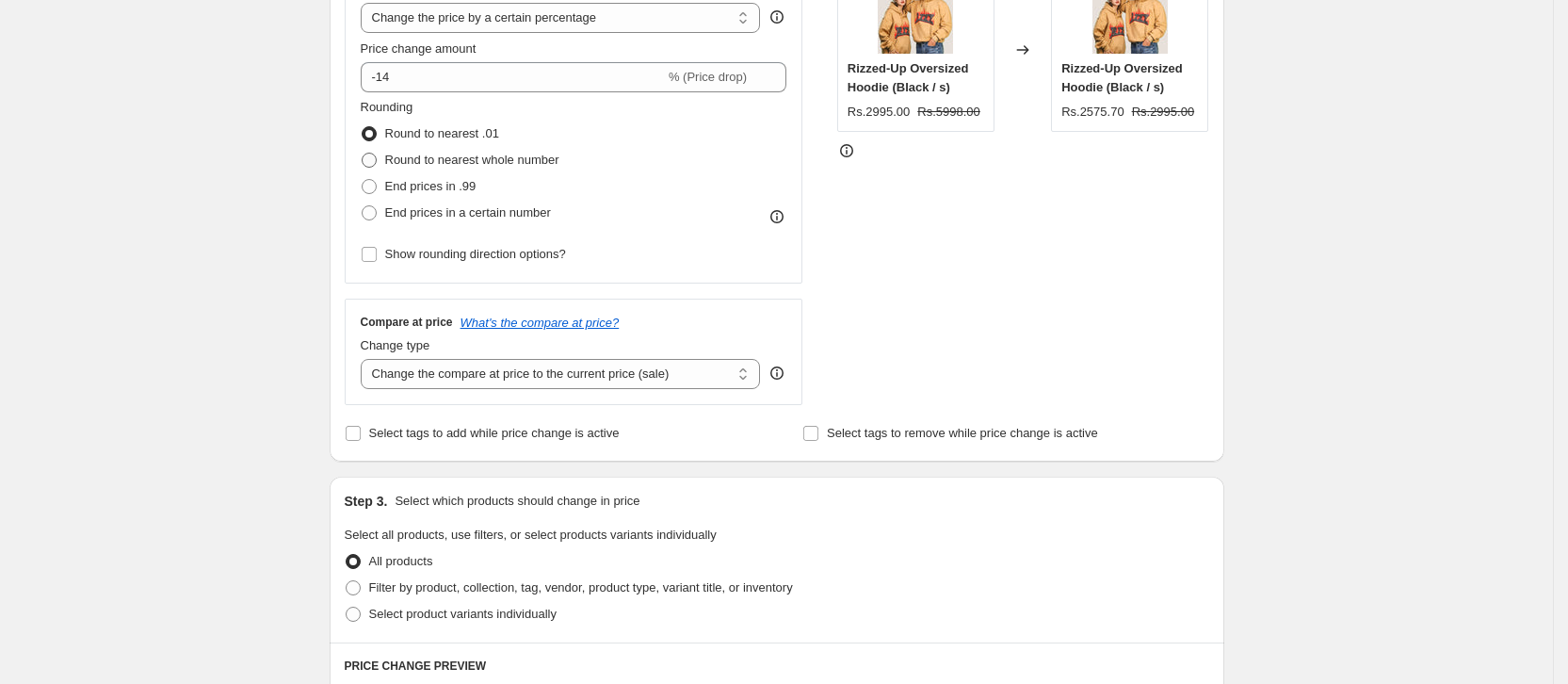 radio on "true" 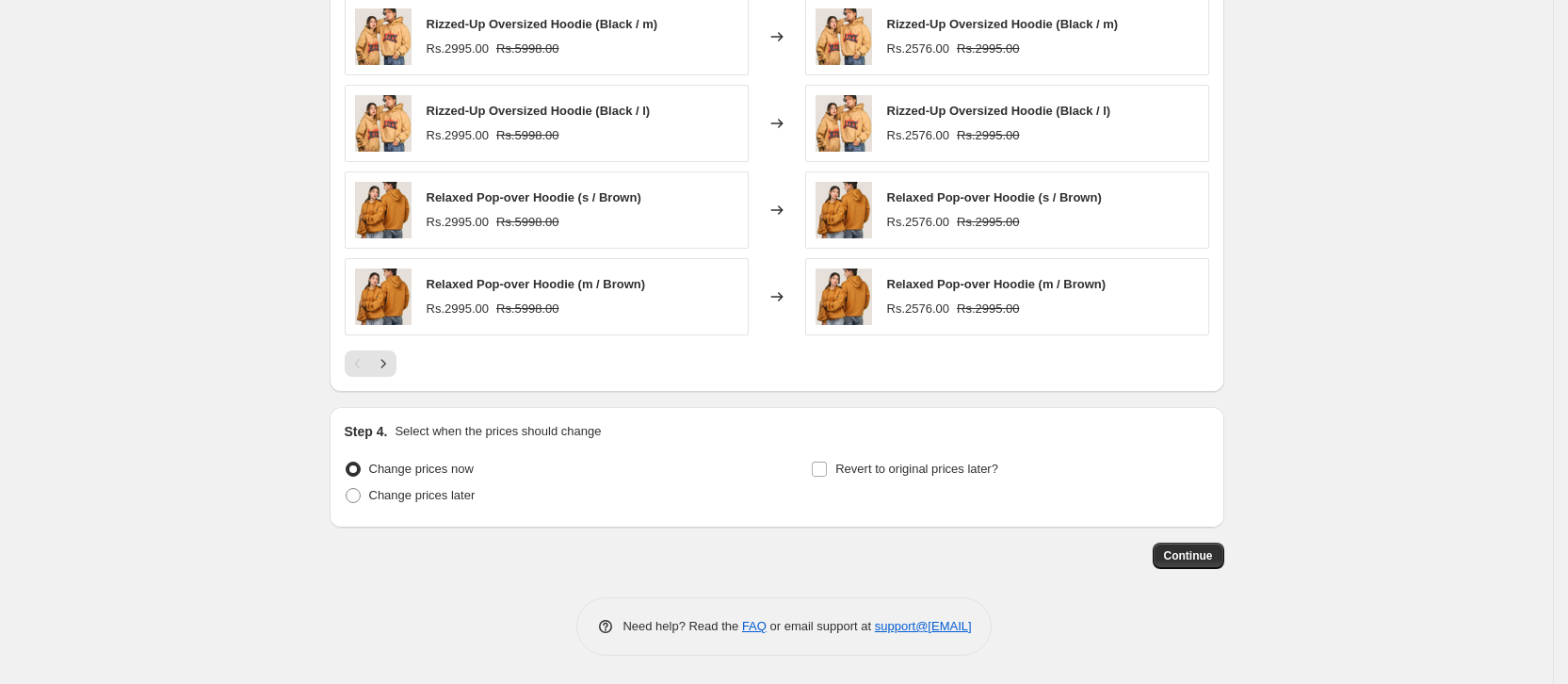 scroll, scrollTop: 1200, scrollLeft: 0, axis: vertical 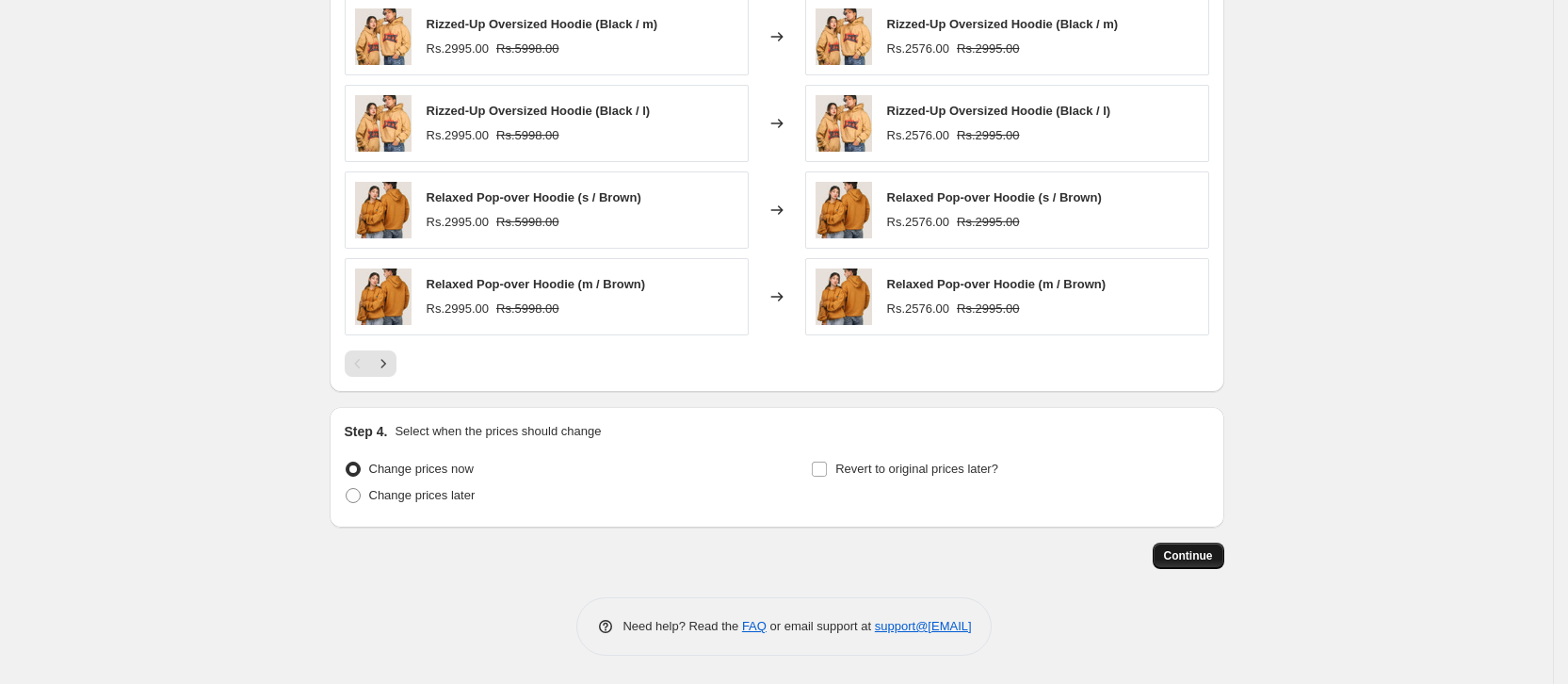 click on "Continue" at bounding box center [1188, 556] 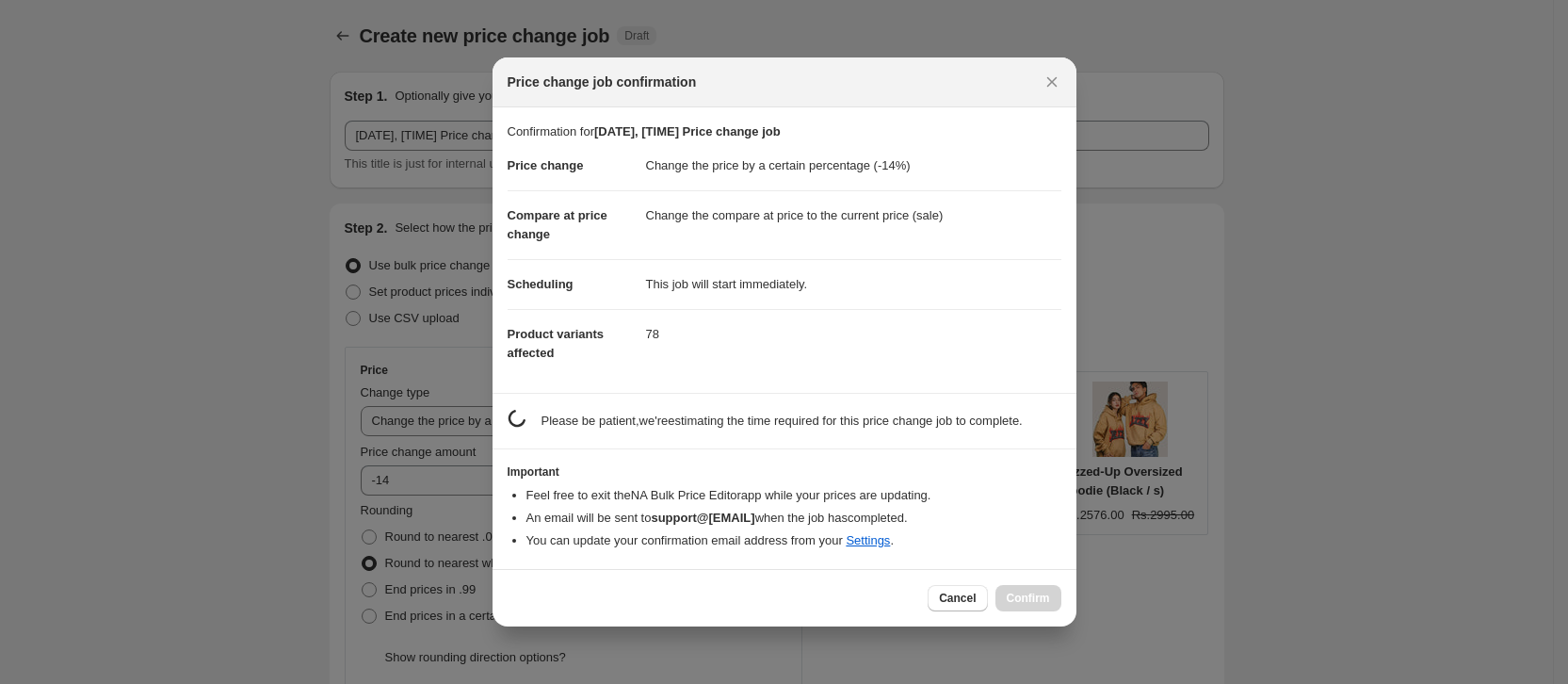 scroll, scrollTop: 0, scrollLeft: 0, axis: both 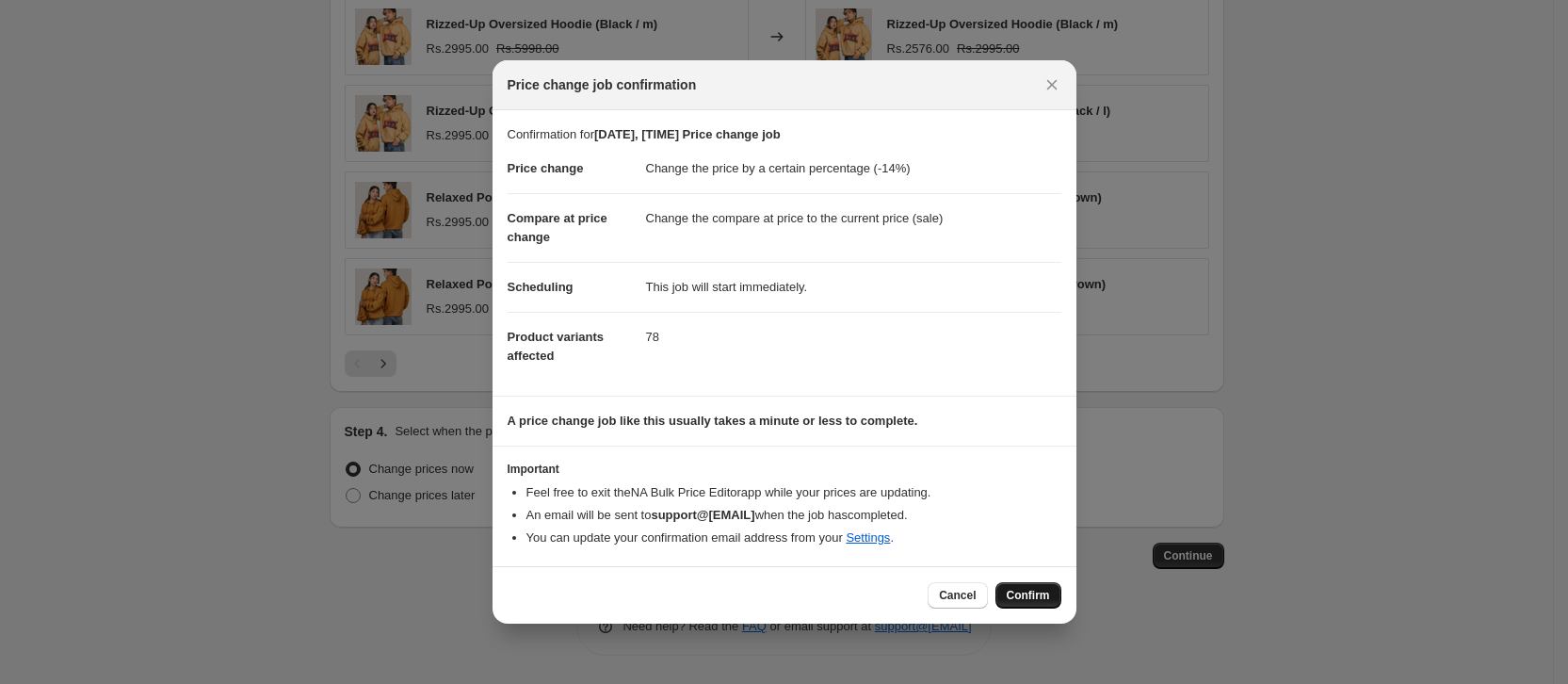 click on "Confirm" at bounding box center [1028, 595] 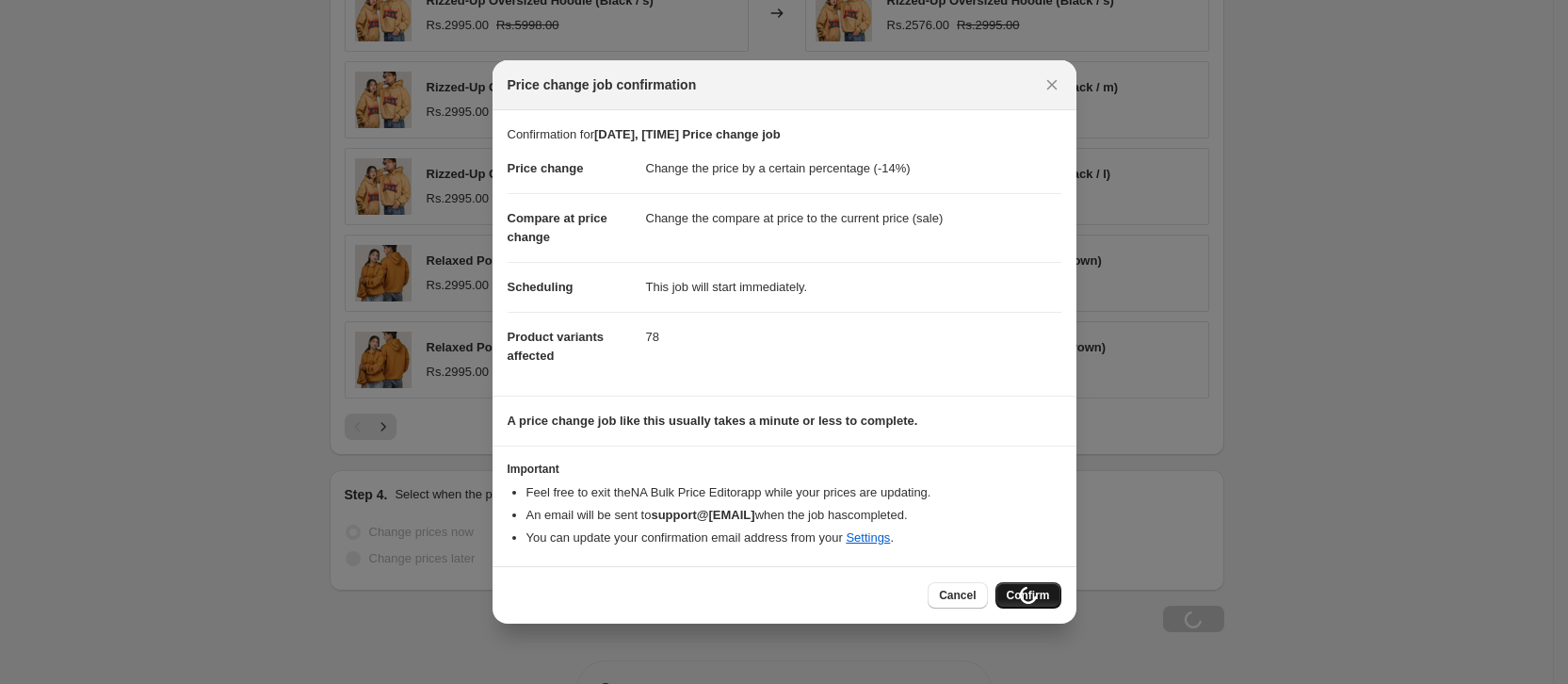 scroll, scrollTop: 1264, scrollLeft: 0, axis: vertical 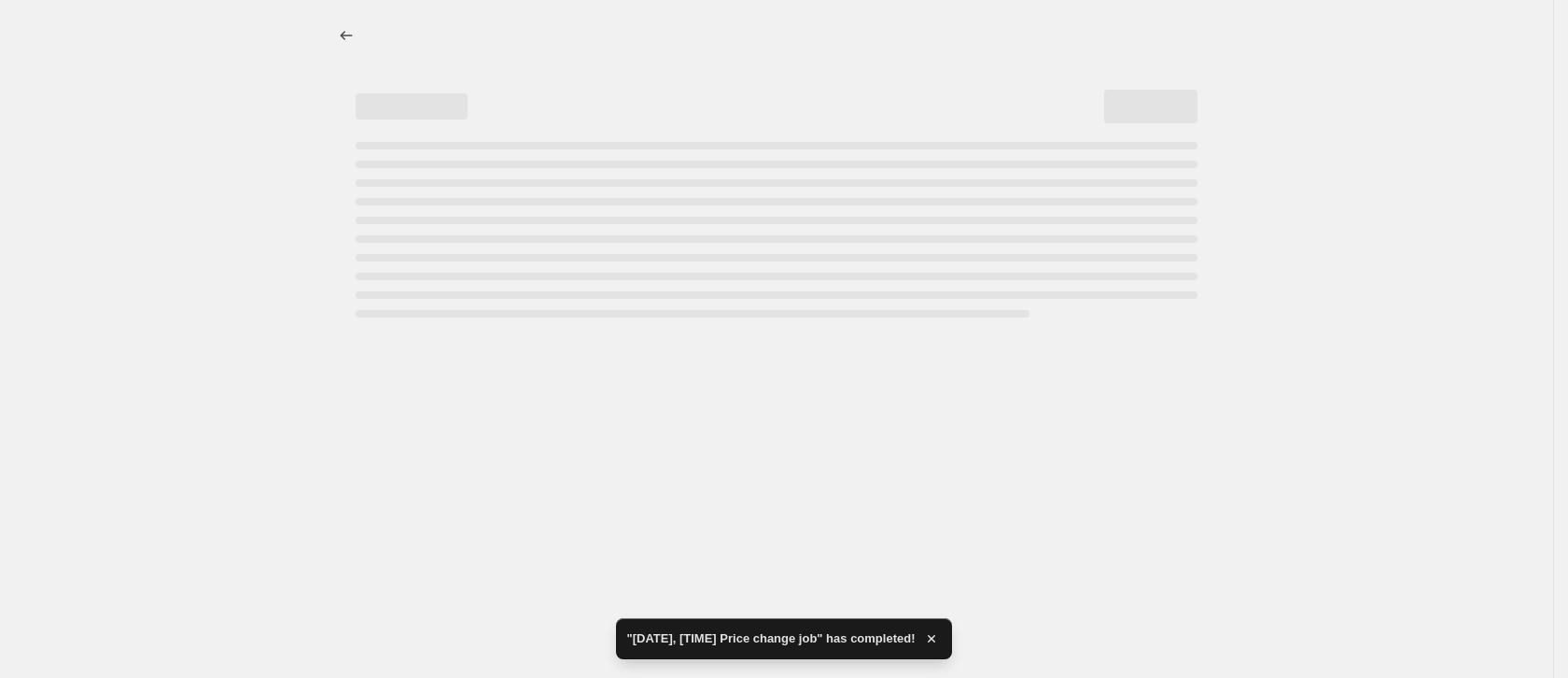select on "percentage" 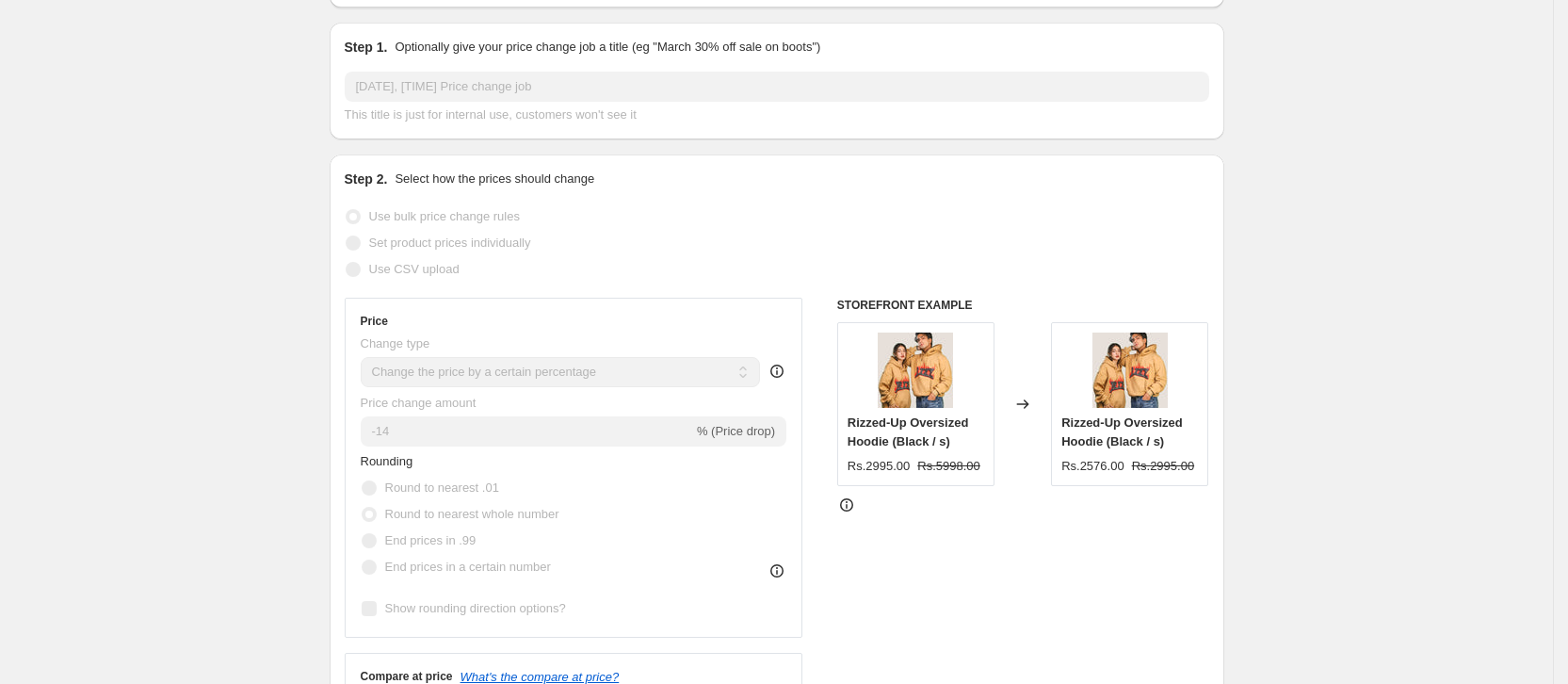 scroll, scrollTop: 0, scrollLeft: 0, axis: both 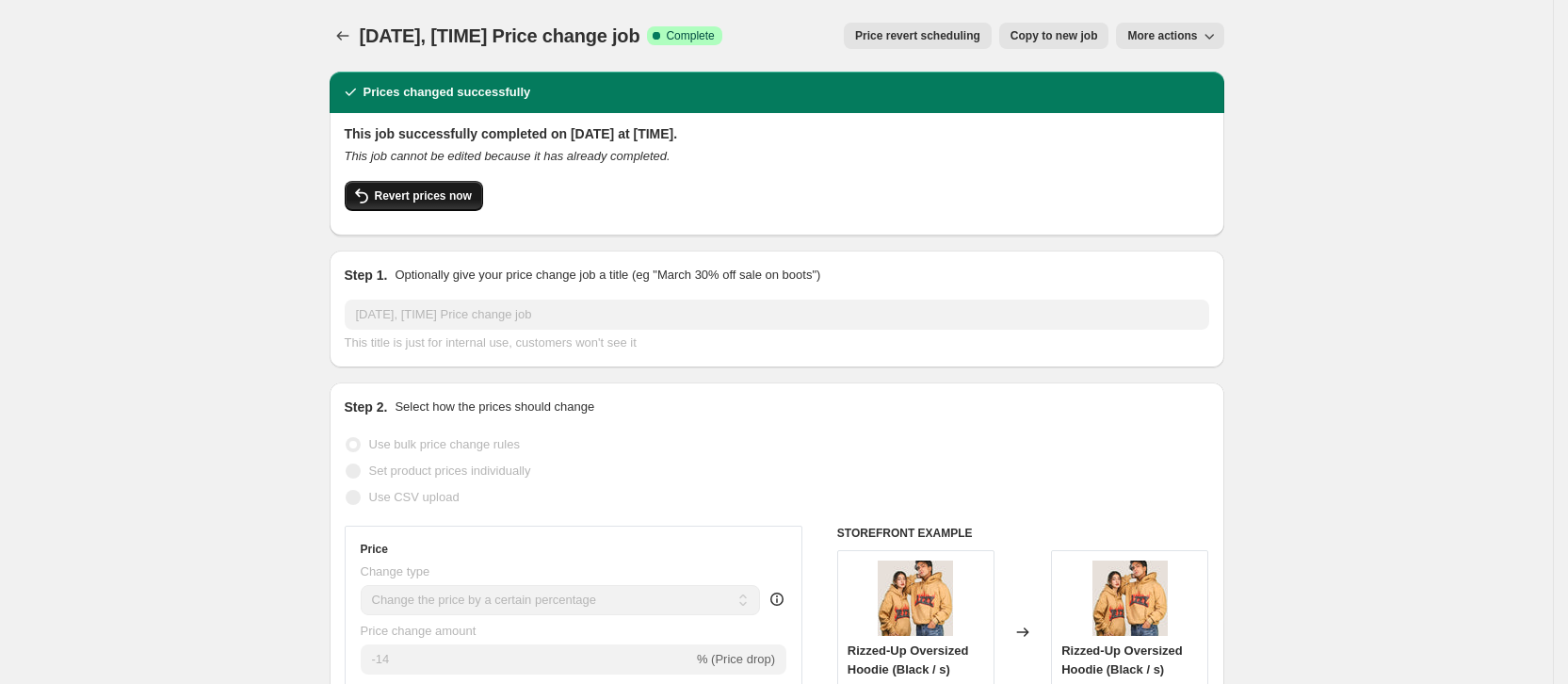 click on "Revert prices now" at bounding box center [413, 196] 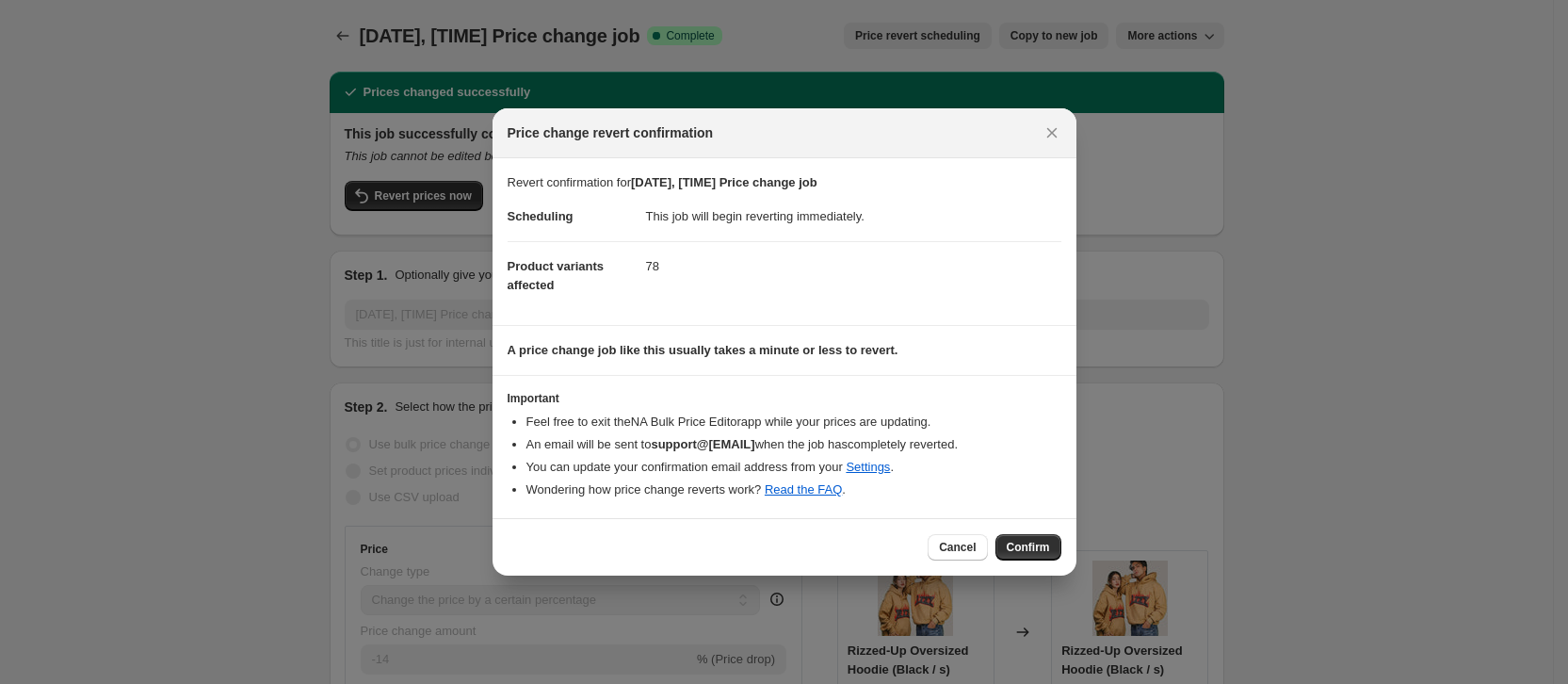 click on "Cancel Confirm" at bounding box center (784, 546) 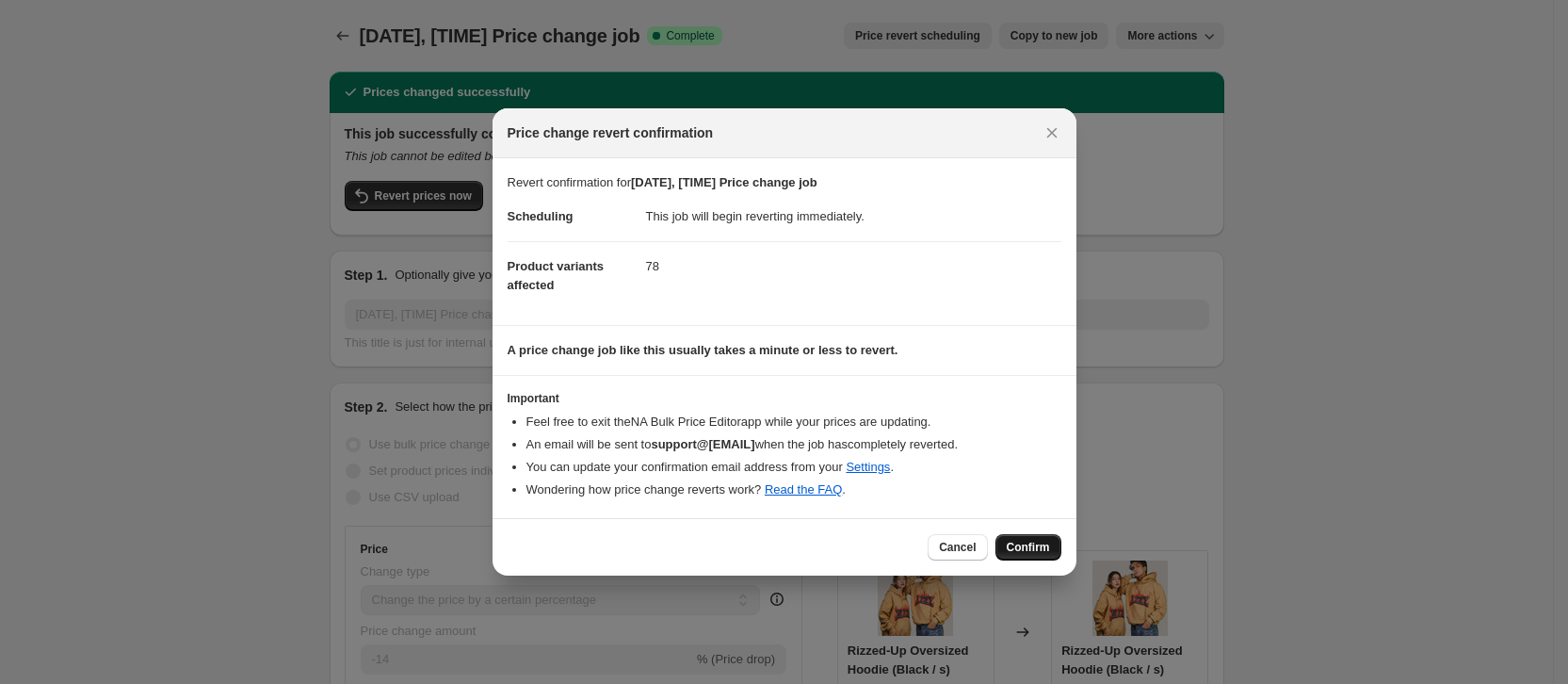 click on "Confirm" at bounding box center (1028, 547) 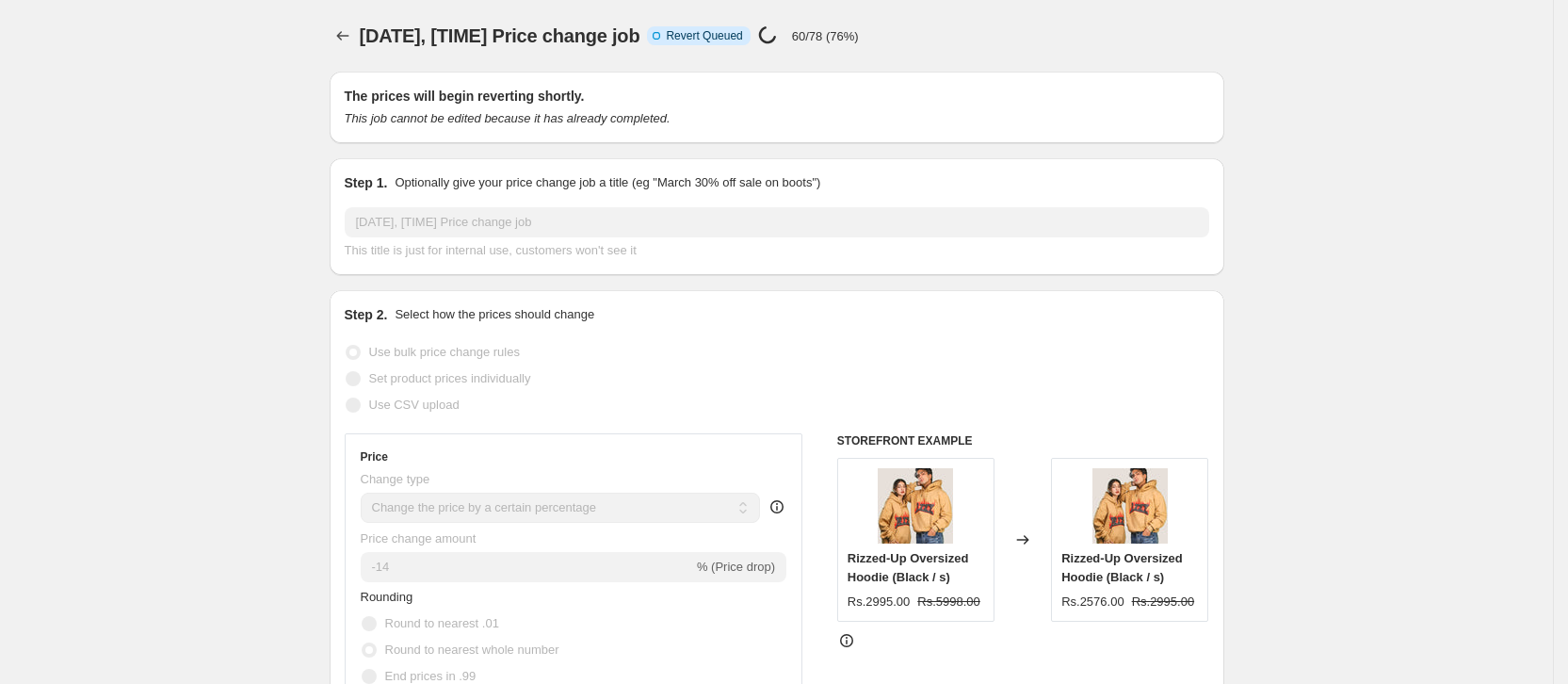 click on "[DATE], [TIME] Price change job. This page is ready [DATE], [TIME] Price change job Info Incomplete Revert Queued Price change job in progress... The prices will begin reverting shortly. This job cannot be edited because it has already completed. Step 1. Optionally give your price change job a title (eg "March 30% off sale on boots") [DATE], [TIME] Price change job This title is just for internal use, customers won't see it Step 2. Select how the prices should change Use bulk price change rules Set product prices individually Use CSV upload Price Change type Change the price to a certain amount Change the price by a certain amount Change the price by a certain percentage Change the price to the current compare at price (price before sale) Change the price by a certain amount relative to the compare at price Change the price by a certain percentage relative to the compare at price Don't change the price Change the price by a certain percentage relative to the cost per item -14" at bounding box center (776, 964) 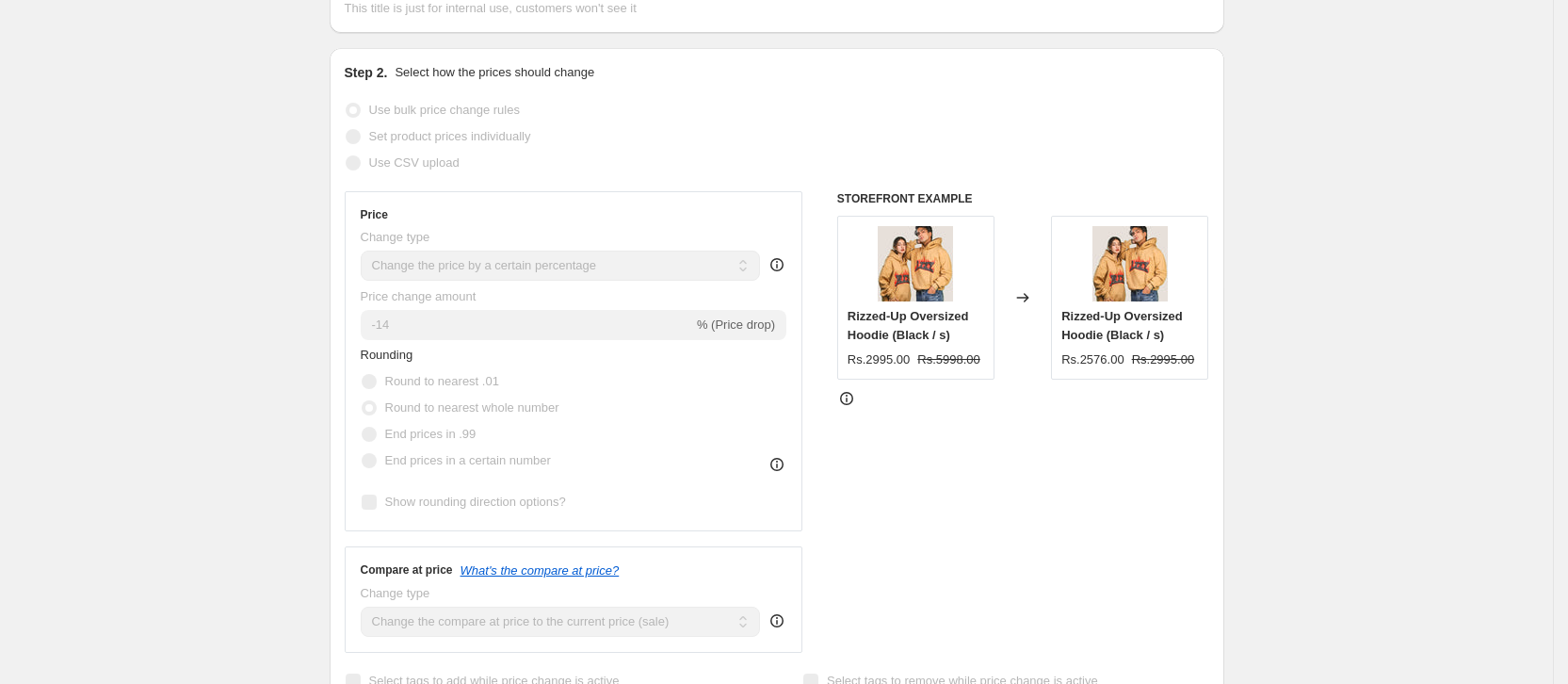 scroll, scrollTop: 384, scrollLeft: 0, axis: vertical 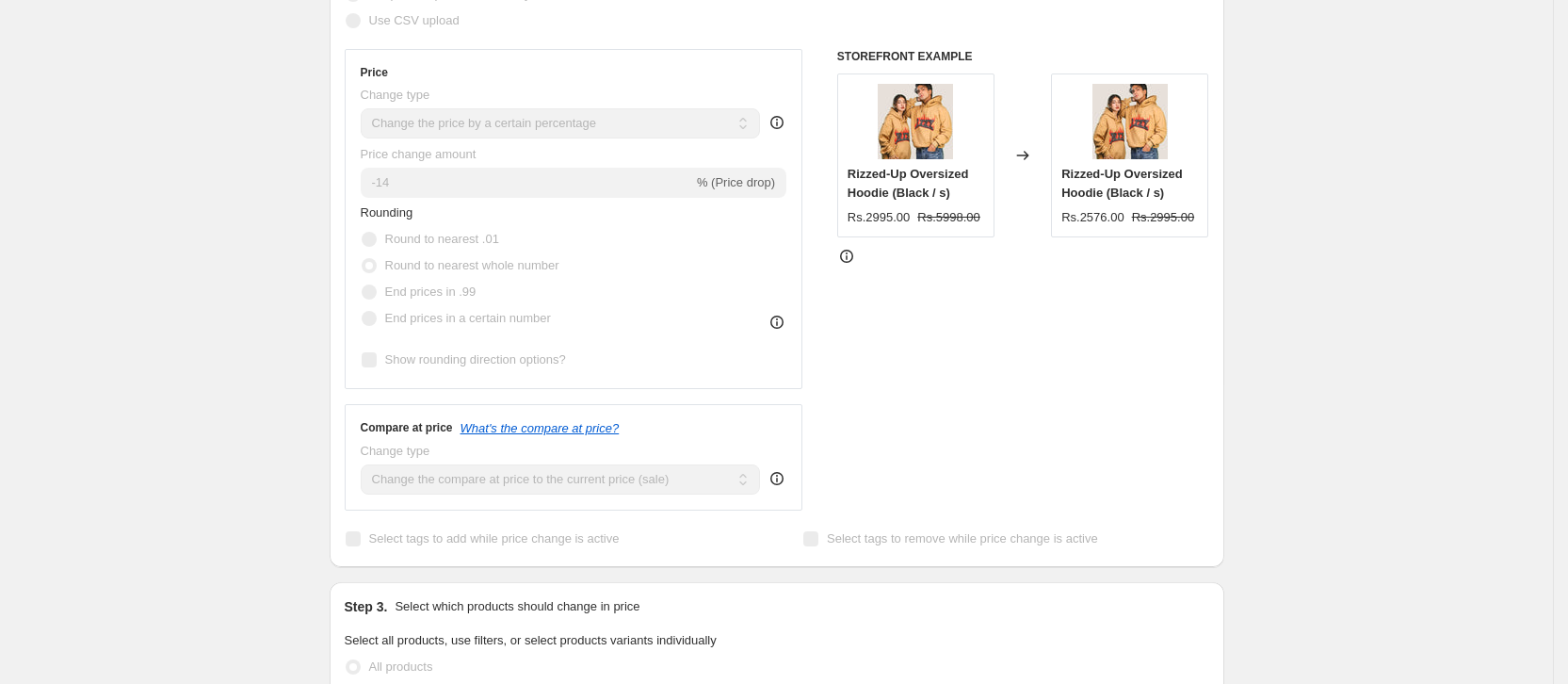 select on "percentage" 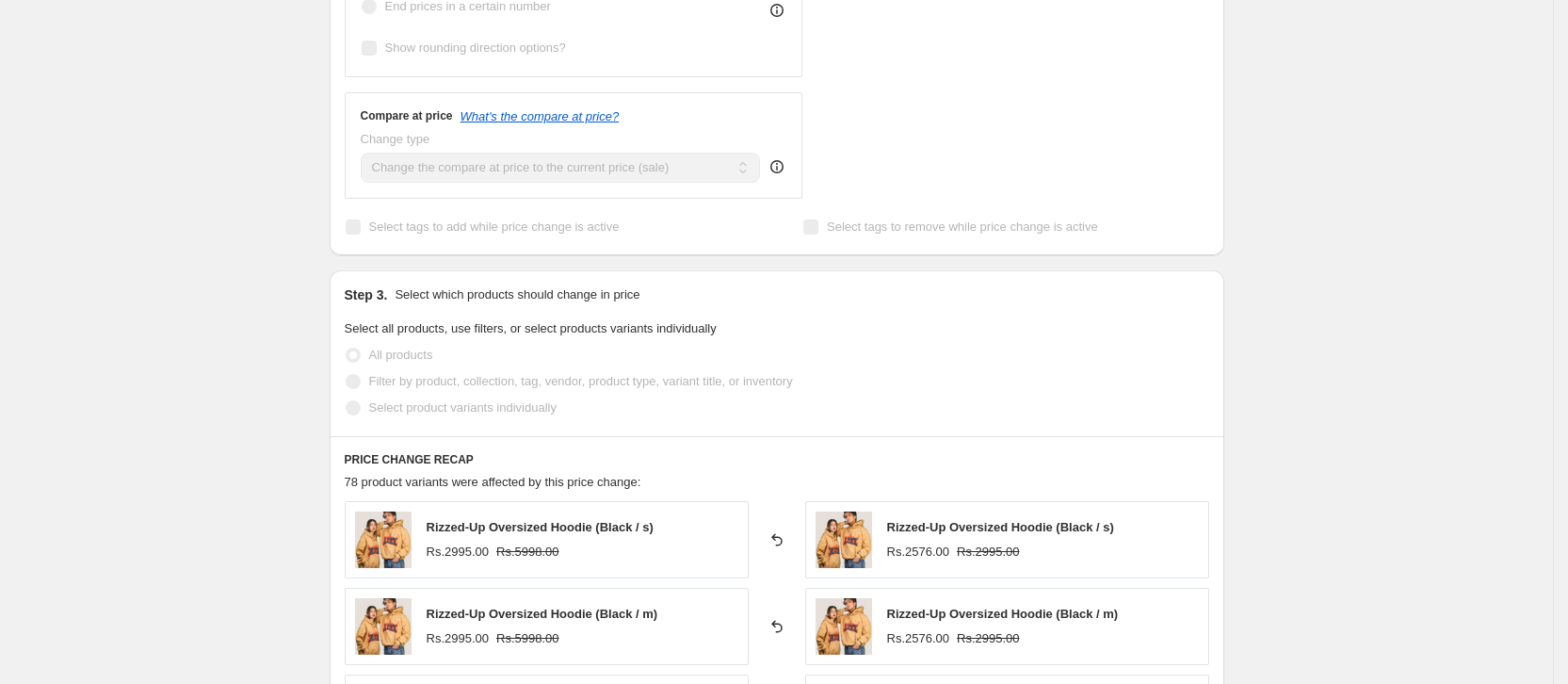 scroll, scrollTop: 0, scrollLeft: 0, axis: both 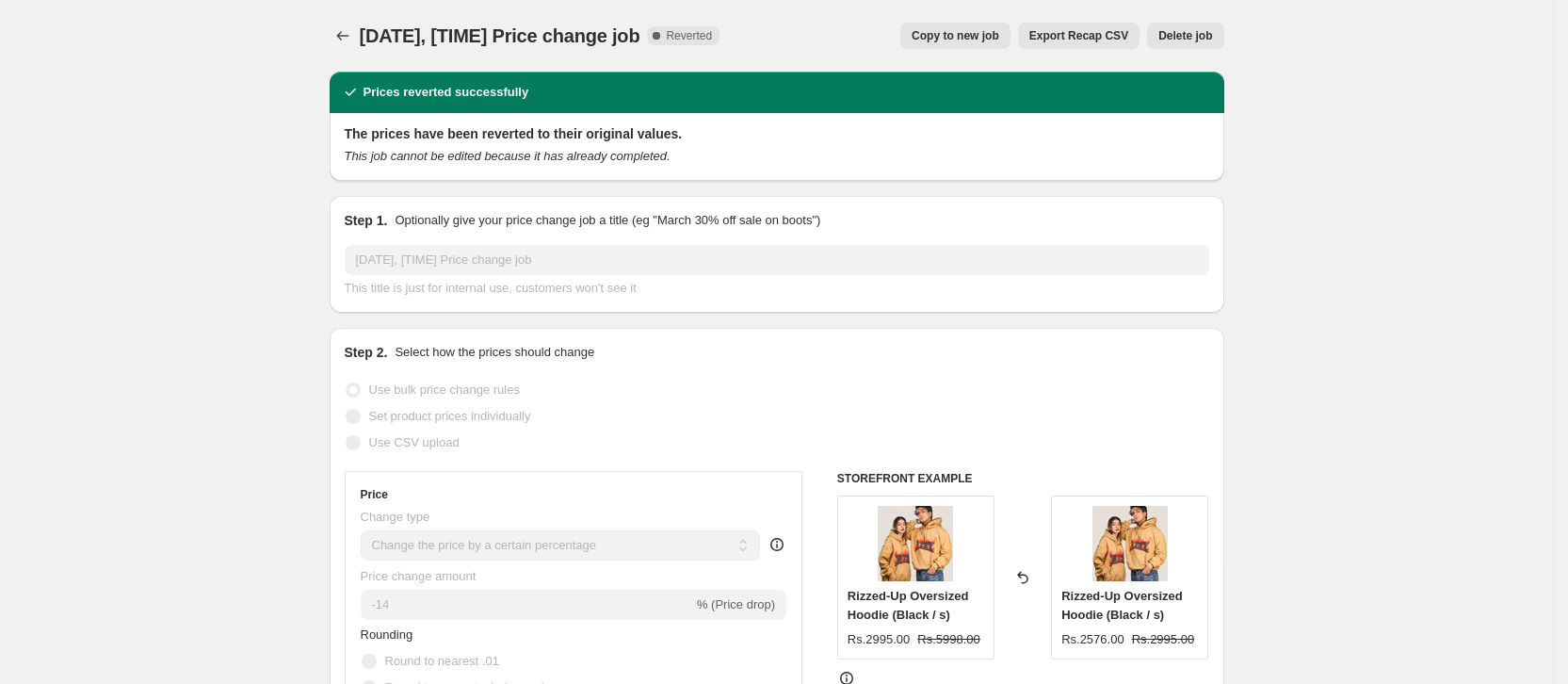 click at bounding box center [345, 36] 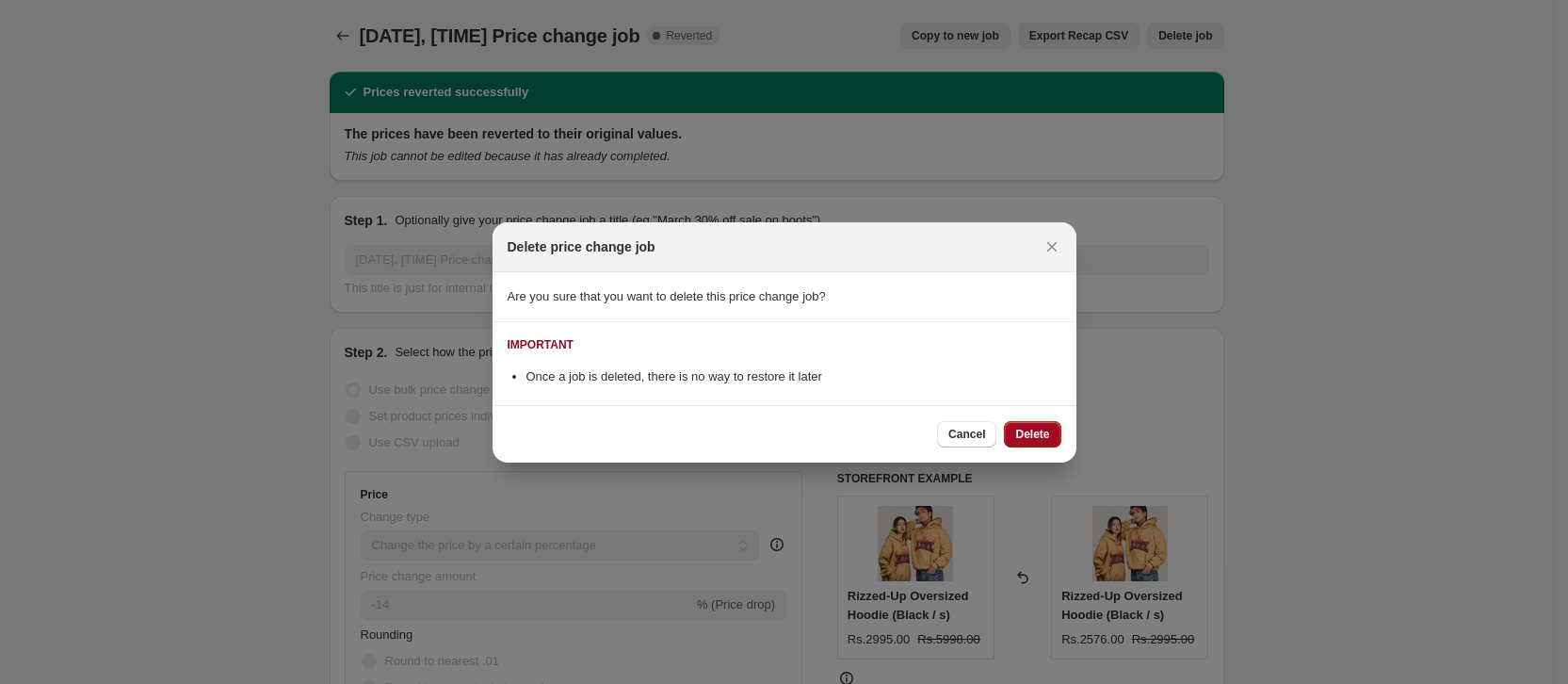 click on "Delete" at bounding box center (1032, 434) 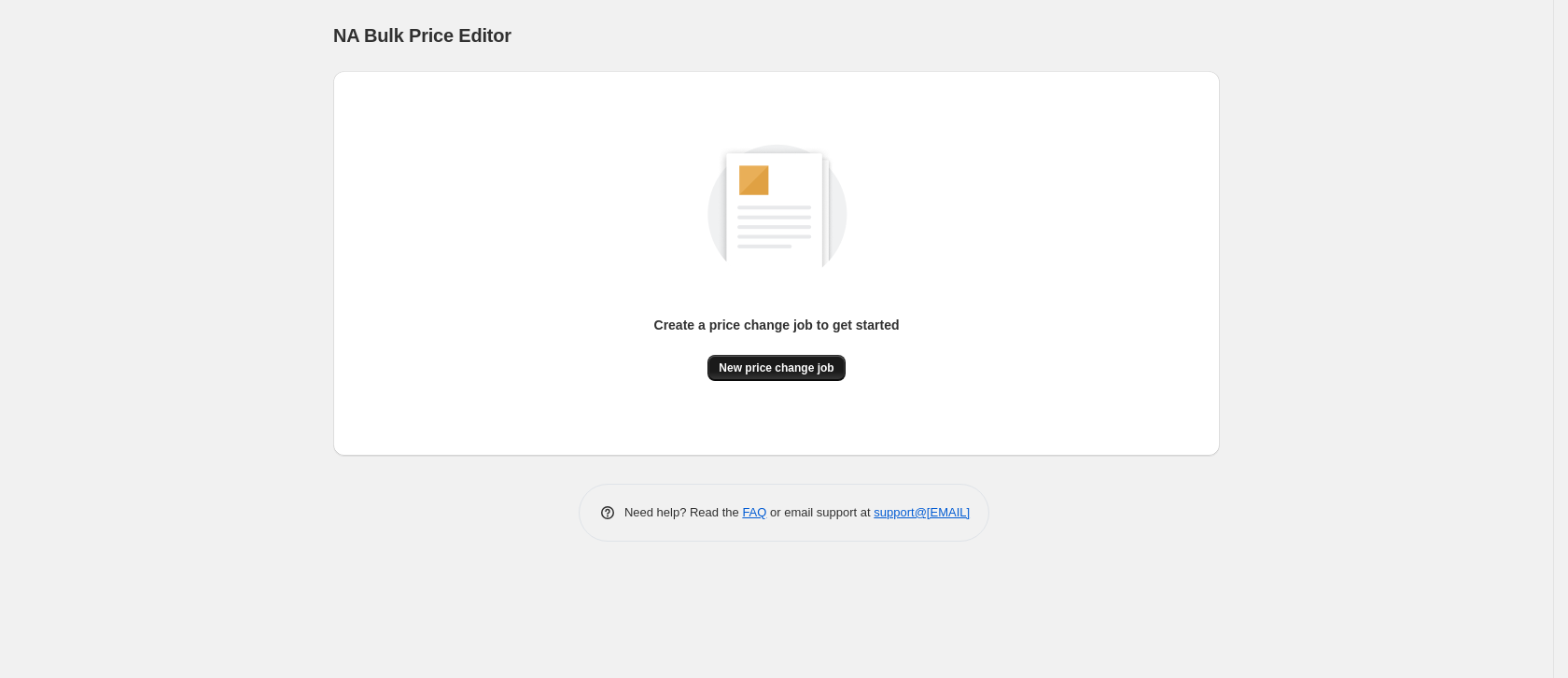 click on "New price change job" at bounding box center [776, 368] 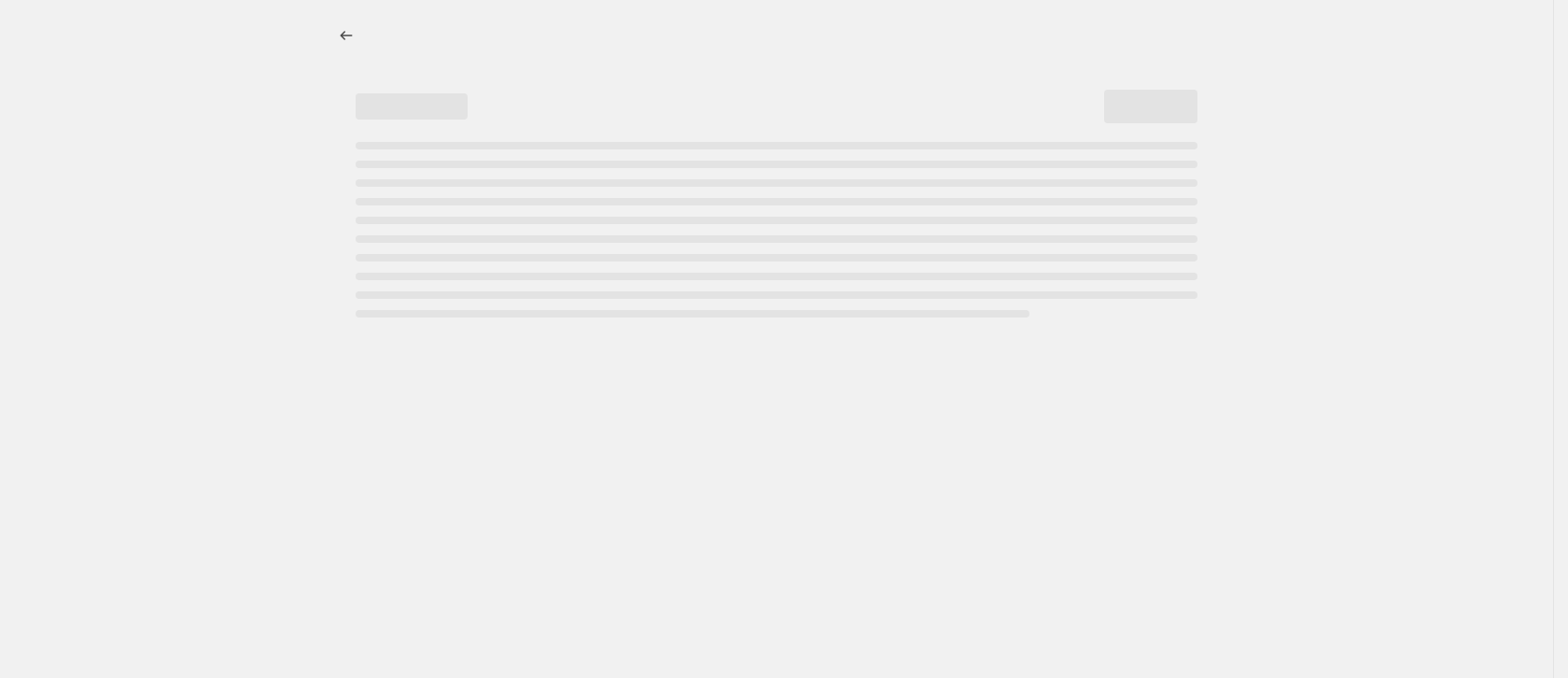 select on "percentage" 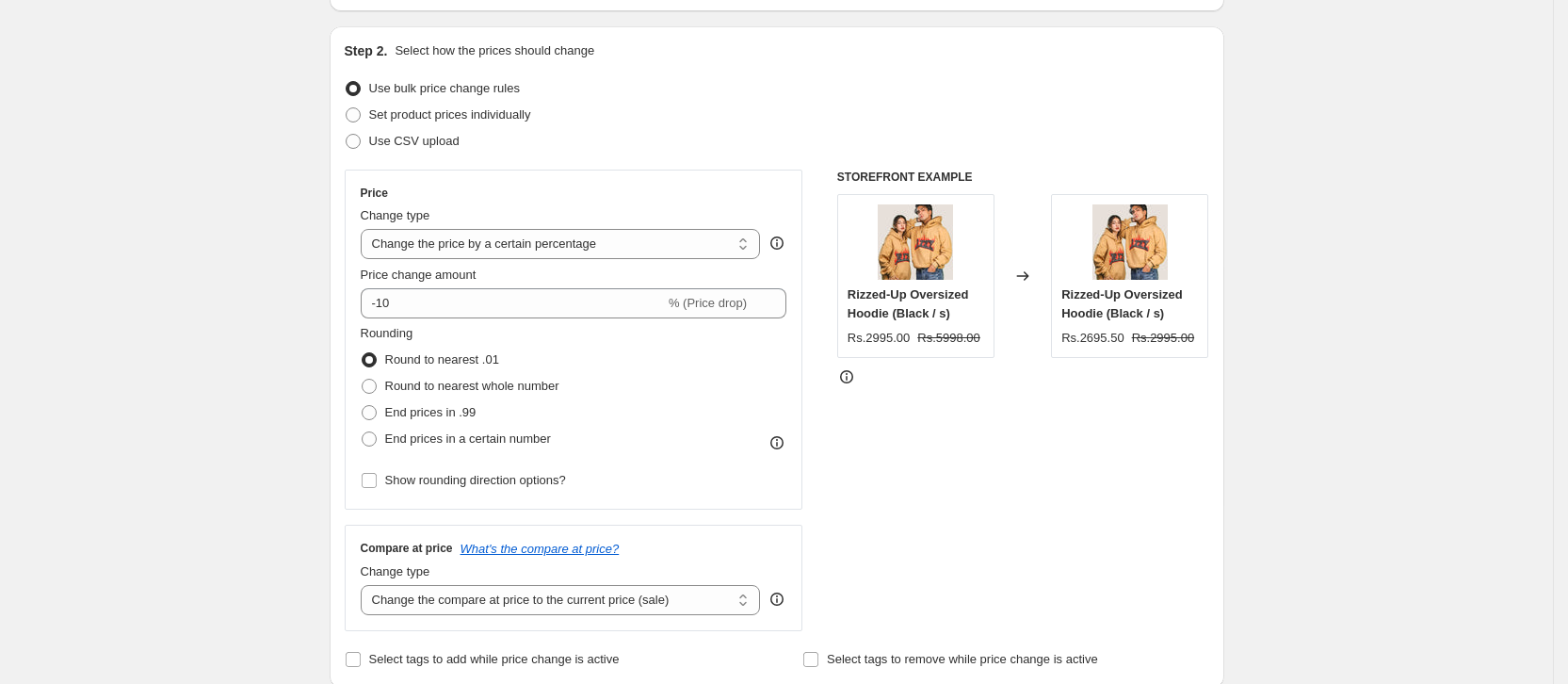 scroll, scrollTop: 203, scrollLeft: 0, axis: vertical 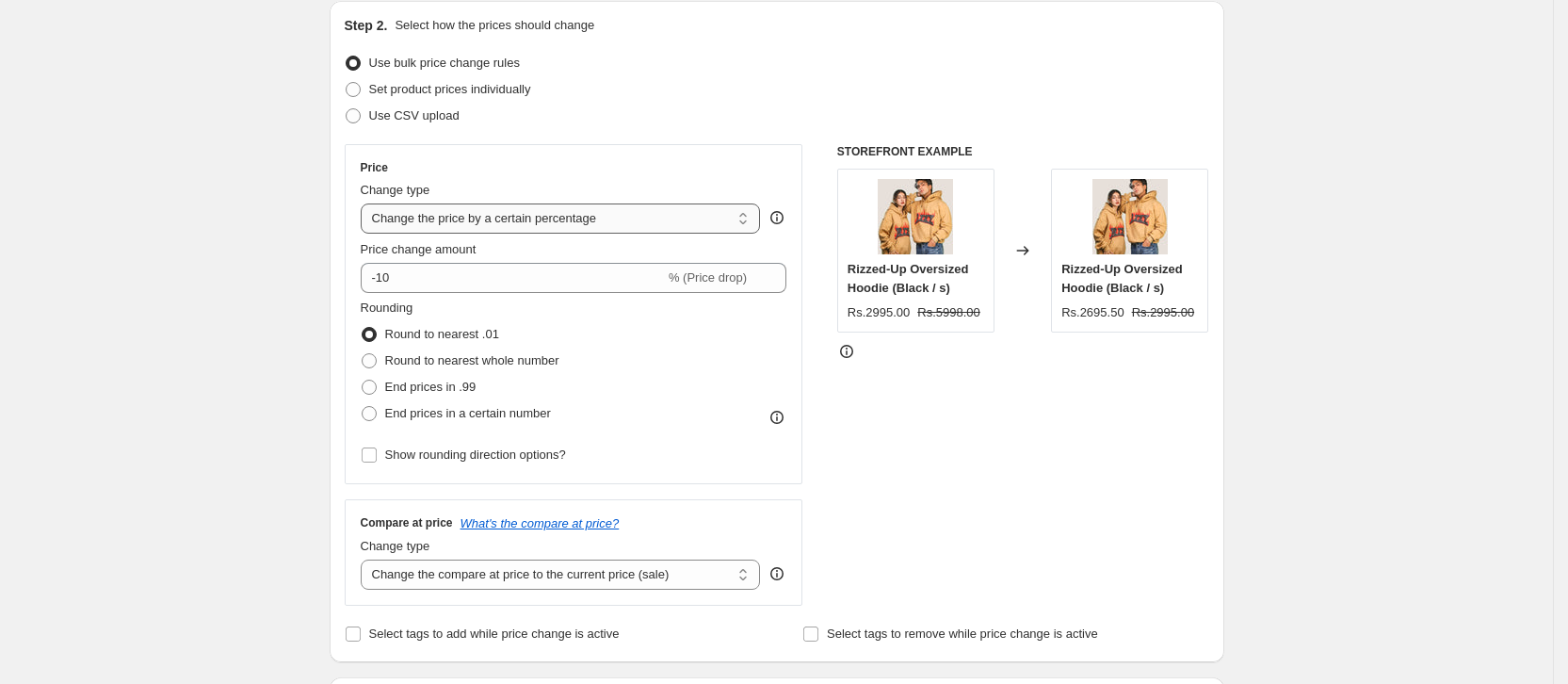 click on "Change the price to a certain amount Change the price by a certain amount Change the price by a certain percentage Change the price to the current compare at price (price before sale) Change the price by a certain amount relative to the compare at price Change the price by a certain percentage relative to the compare at price Don't change the price Change the price by a certain percentage relative to the cost per item Change price to certain cost margin" at bounding box center (560, 219) 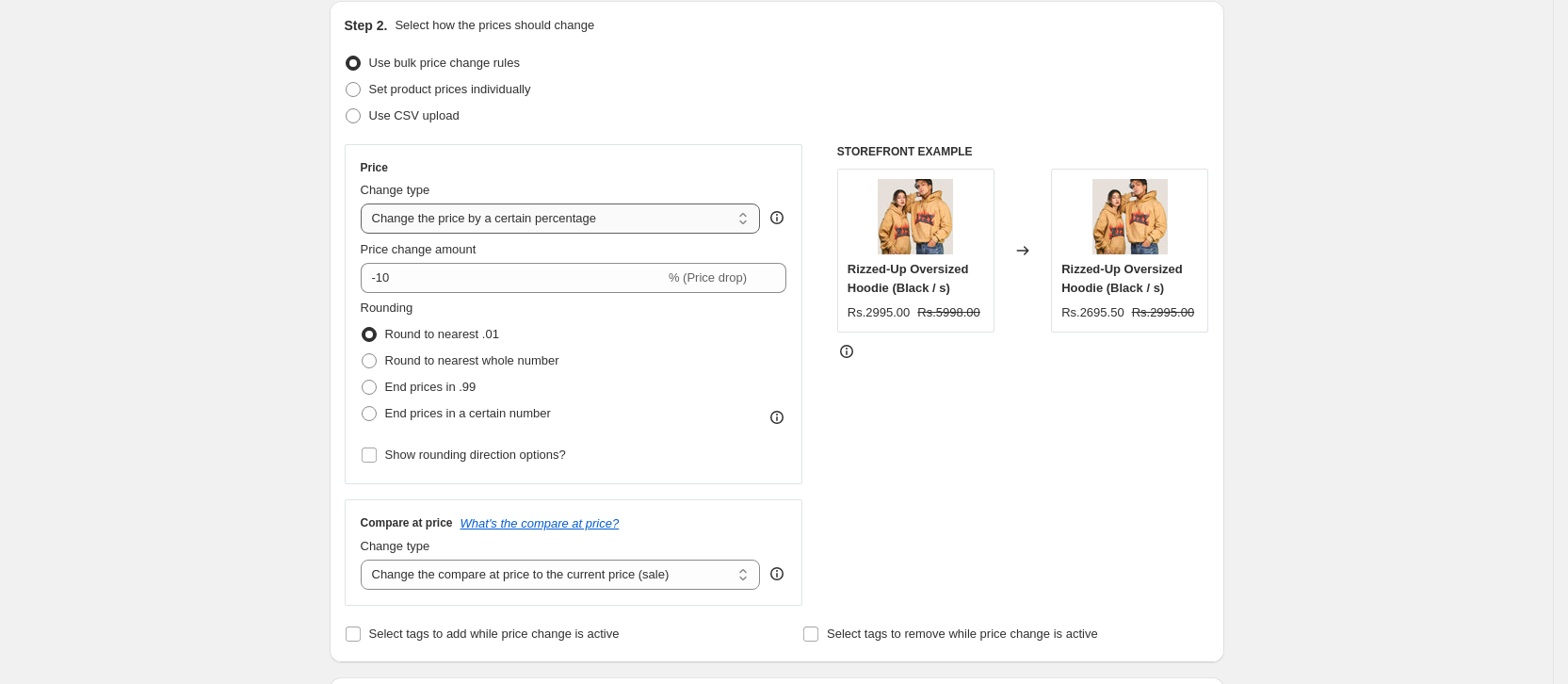 click on "Change the price to a certain amount Change the price by a certain amount Change the price by a certain percentage Change the price to the current compare at price (price before sale) Change the price by a certain amount relative to the compare at price Change the price by a certain percentage relative to the compare at price Don't change the price Change the price by a certain percentage relative to the cost per item Change price to certain cost margin" at bounding box center (560, 219) 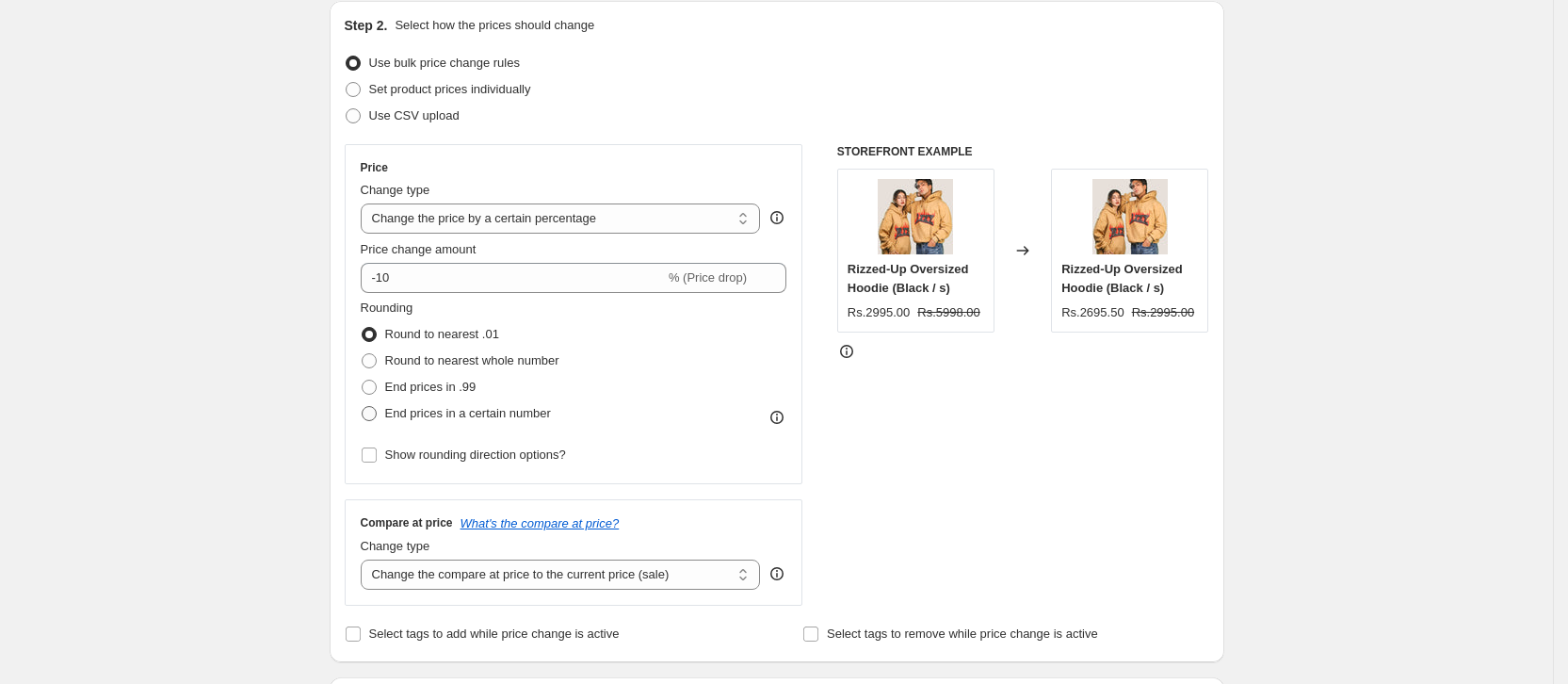 click at bounding box center [369, 414] 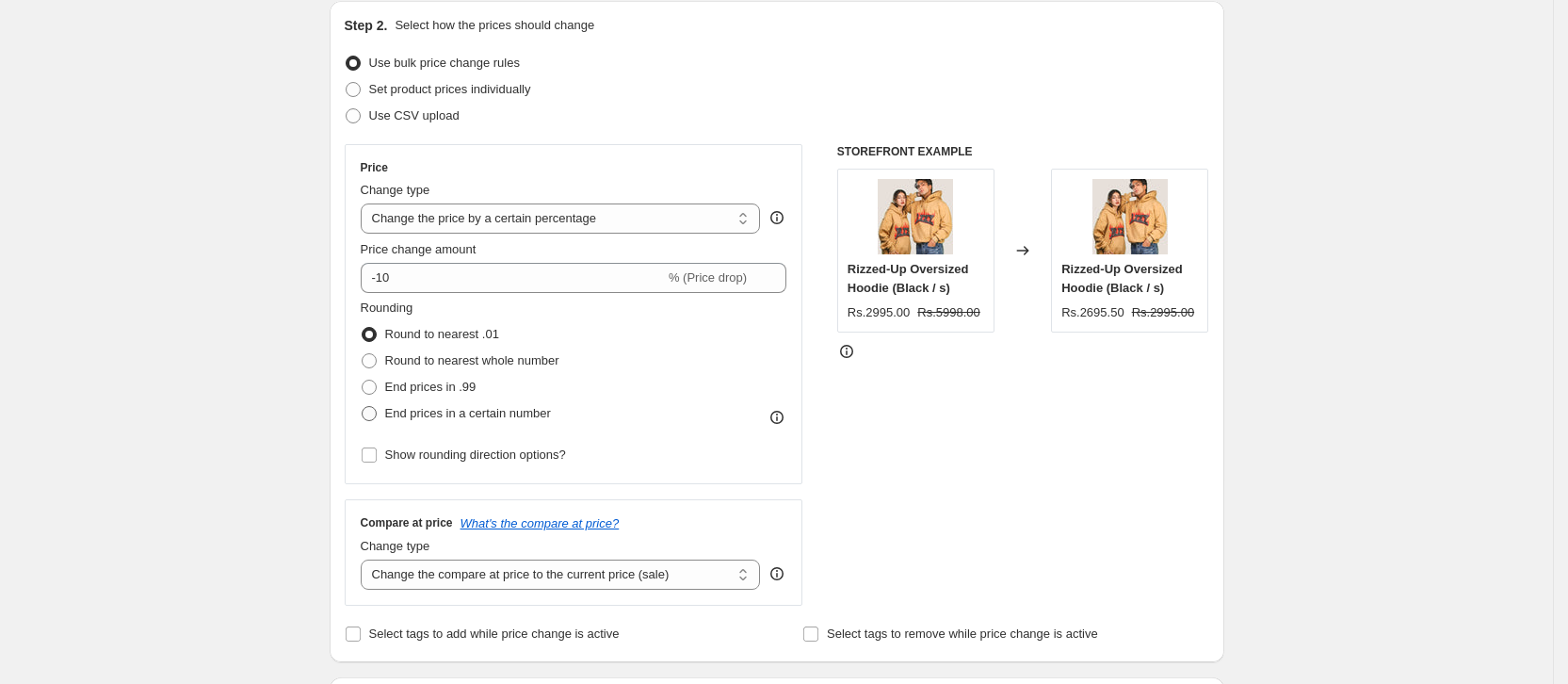 radio on "true" 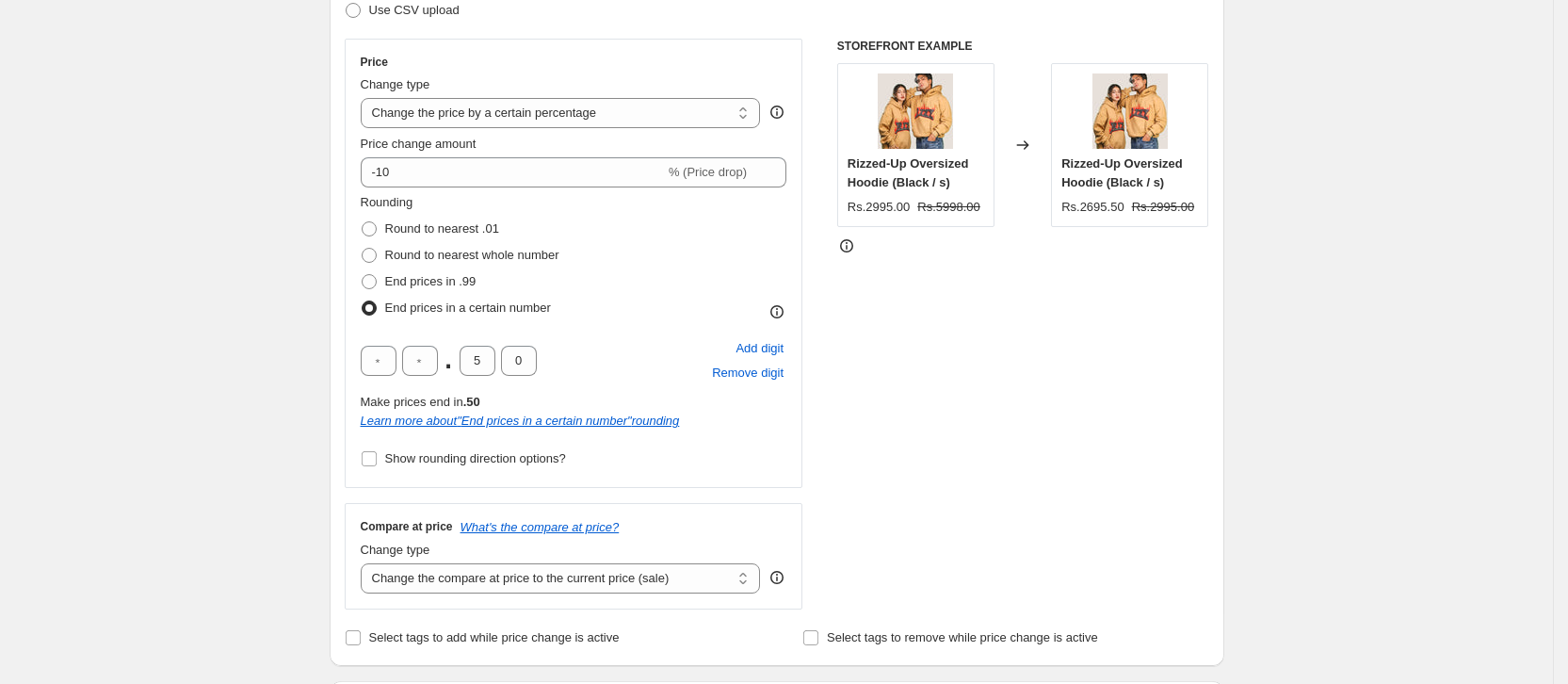 scroll, scrollTop: 307, scrollLeft: 0, axis: vertical 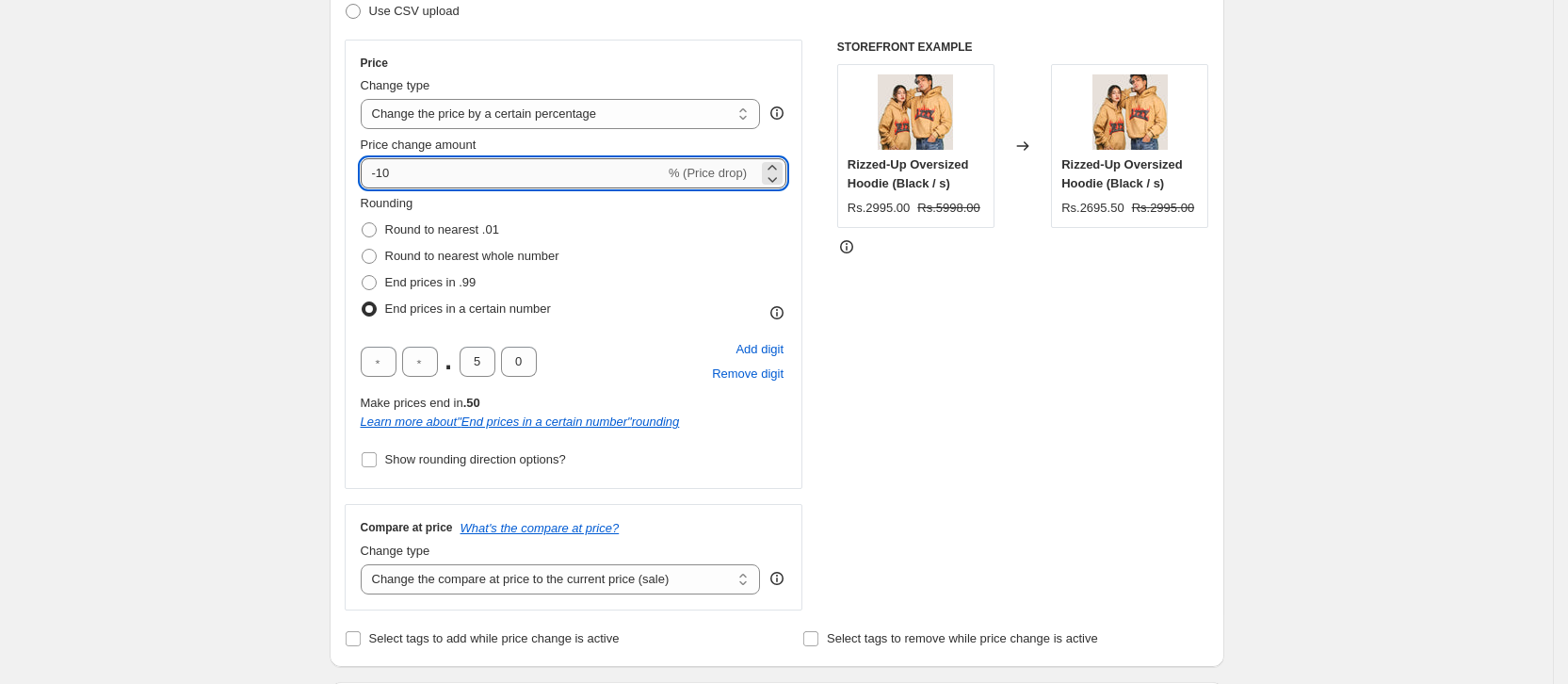 click on "-10" at bounding box center [512, 173] 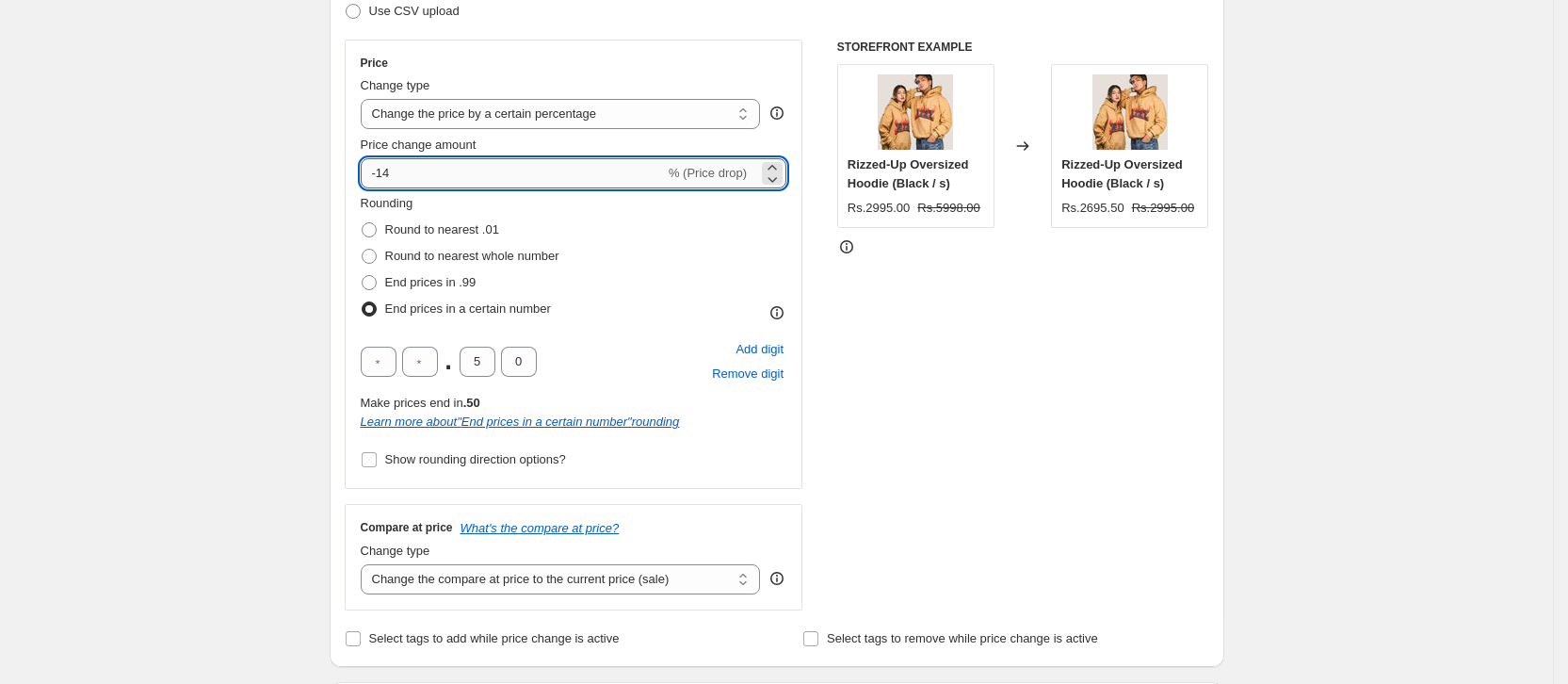 type on "-14" 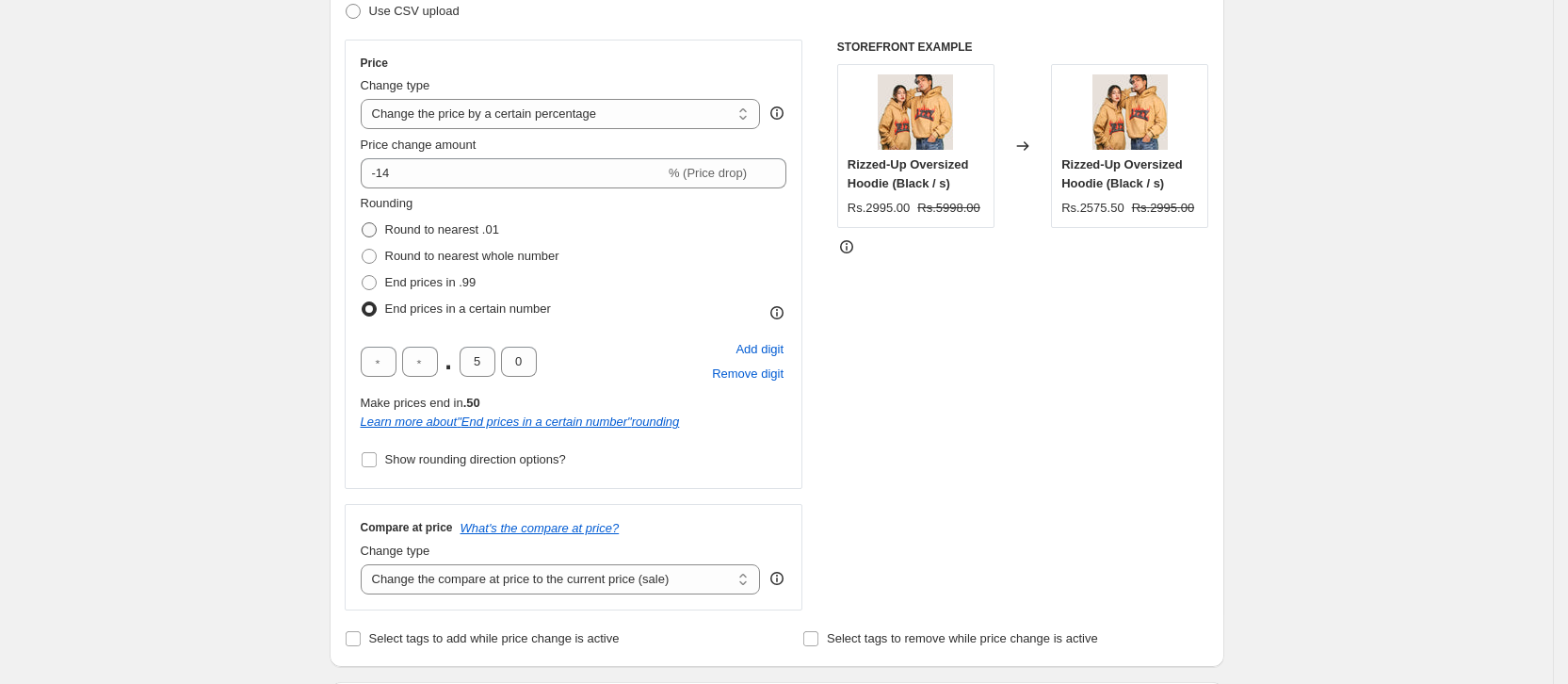 click at bounding box center (369, 230) 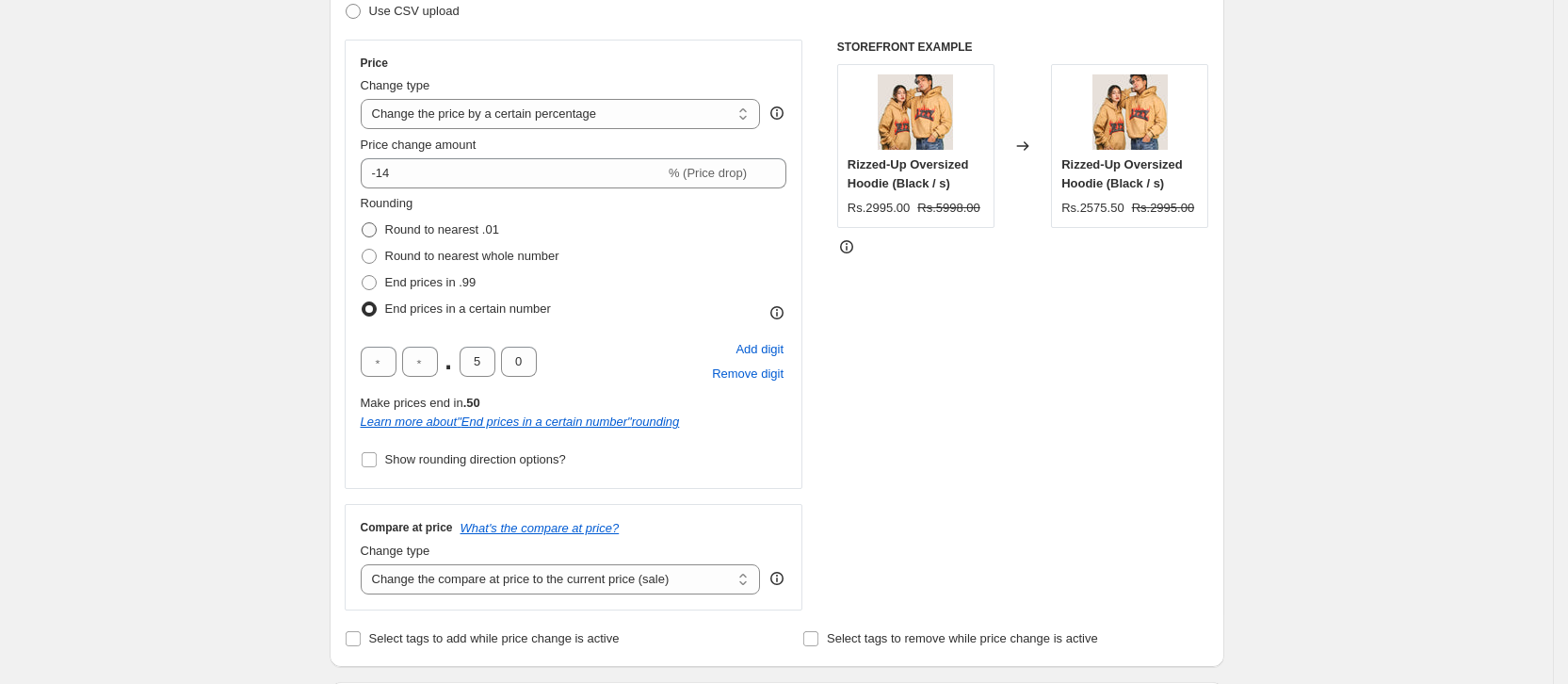 radio on "true" 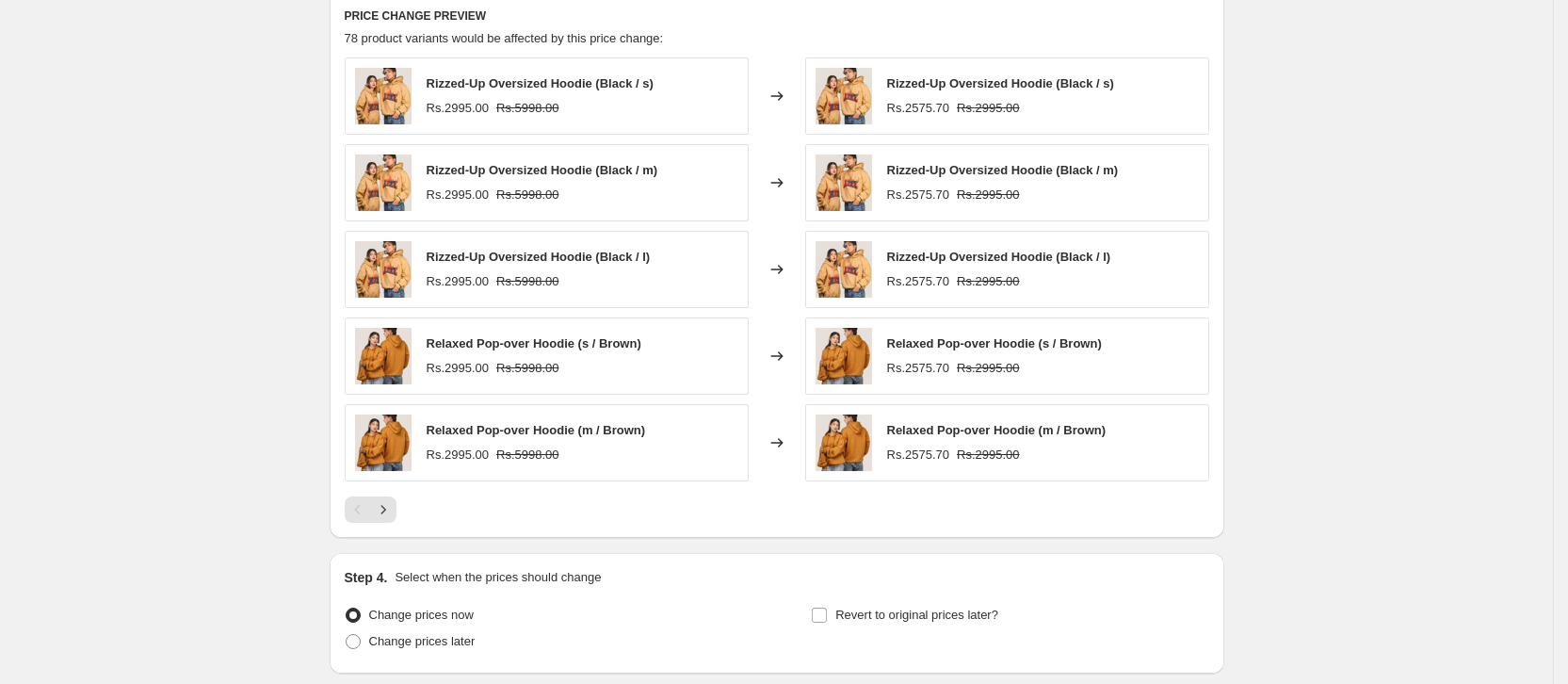 scroll, scrollTop: 1200, scrollLeft: 0, axis: vertical 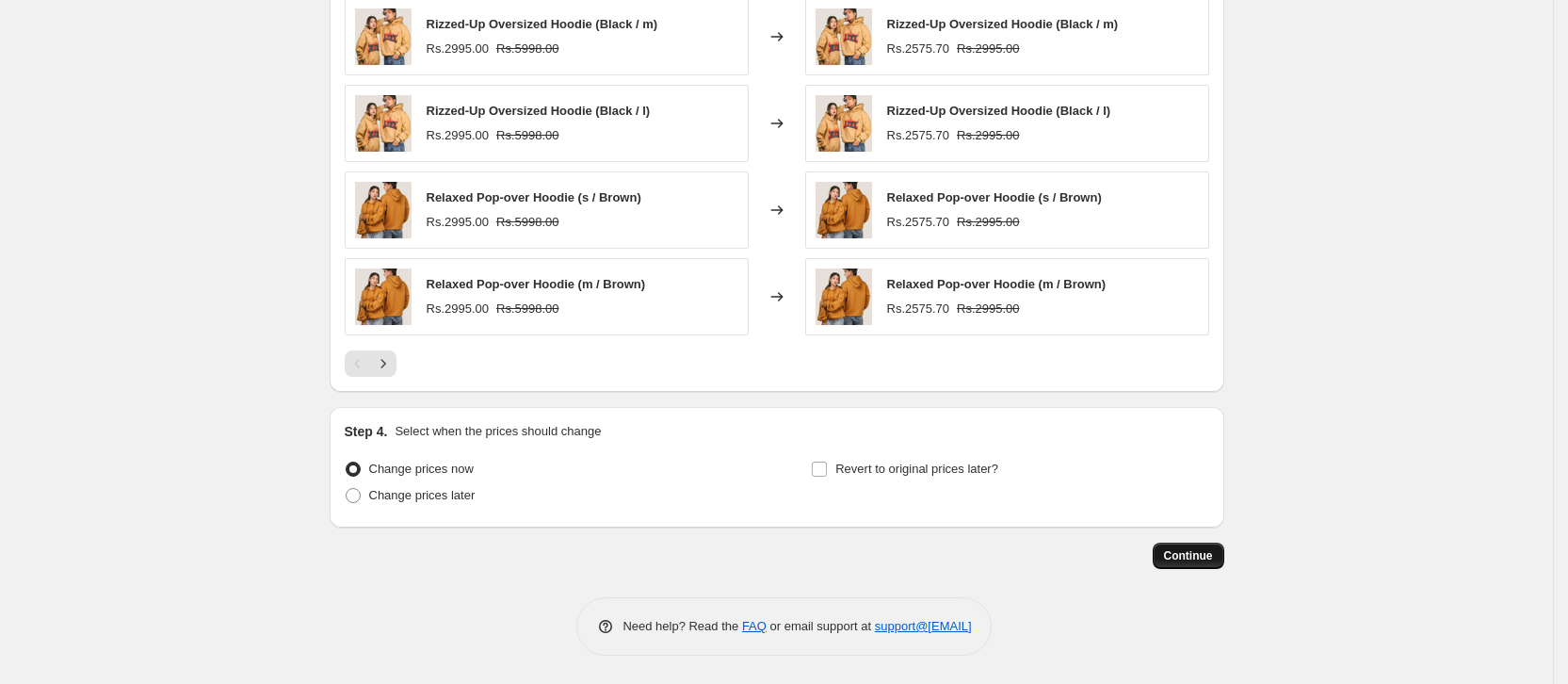 click on "Continue" at bounding box center [1188, 556] 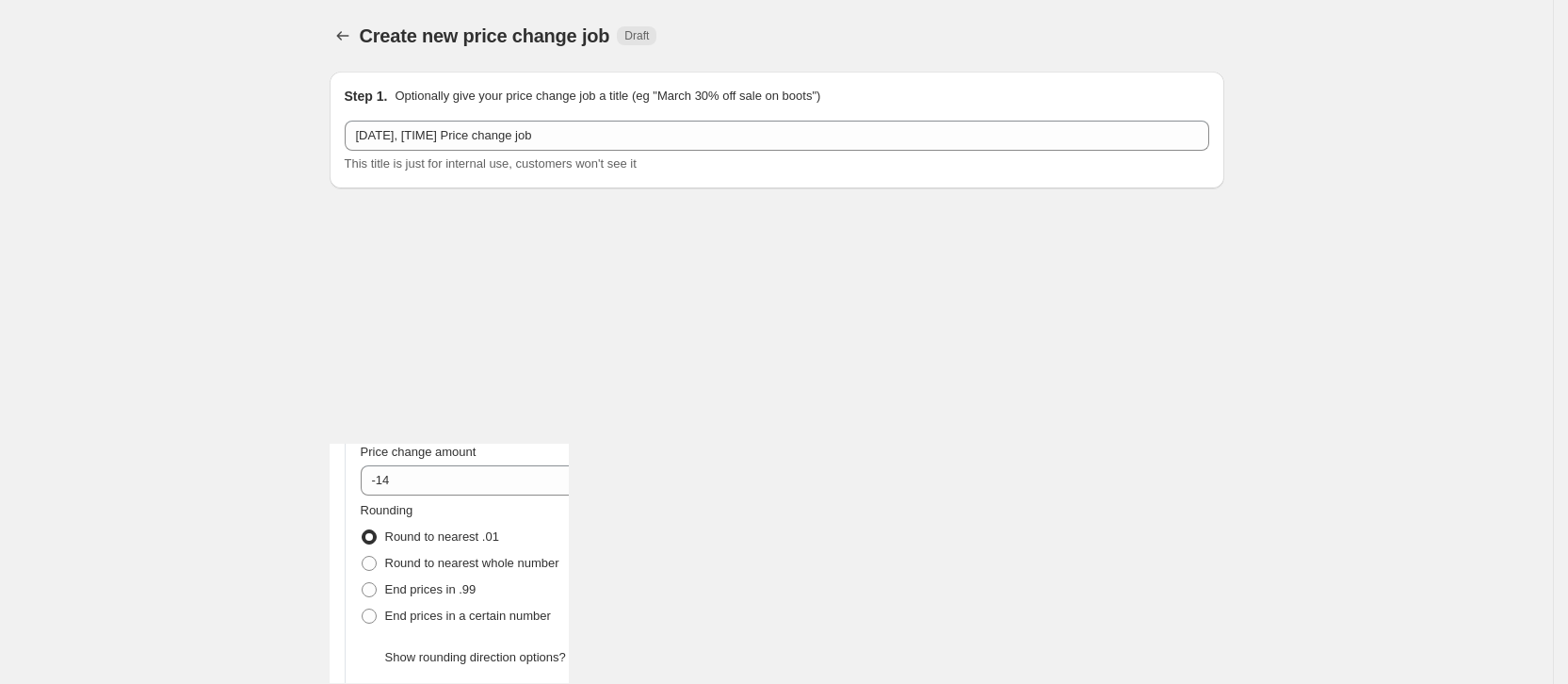 scroll, scrollTop: 1200, scrollLeft: 0, axis: vertical 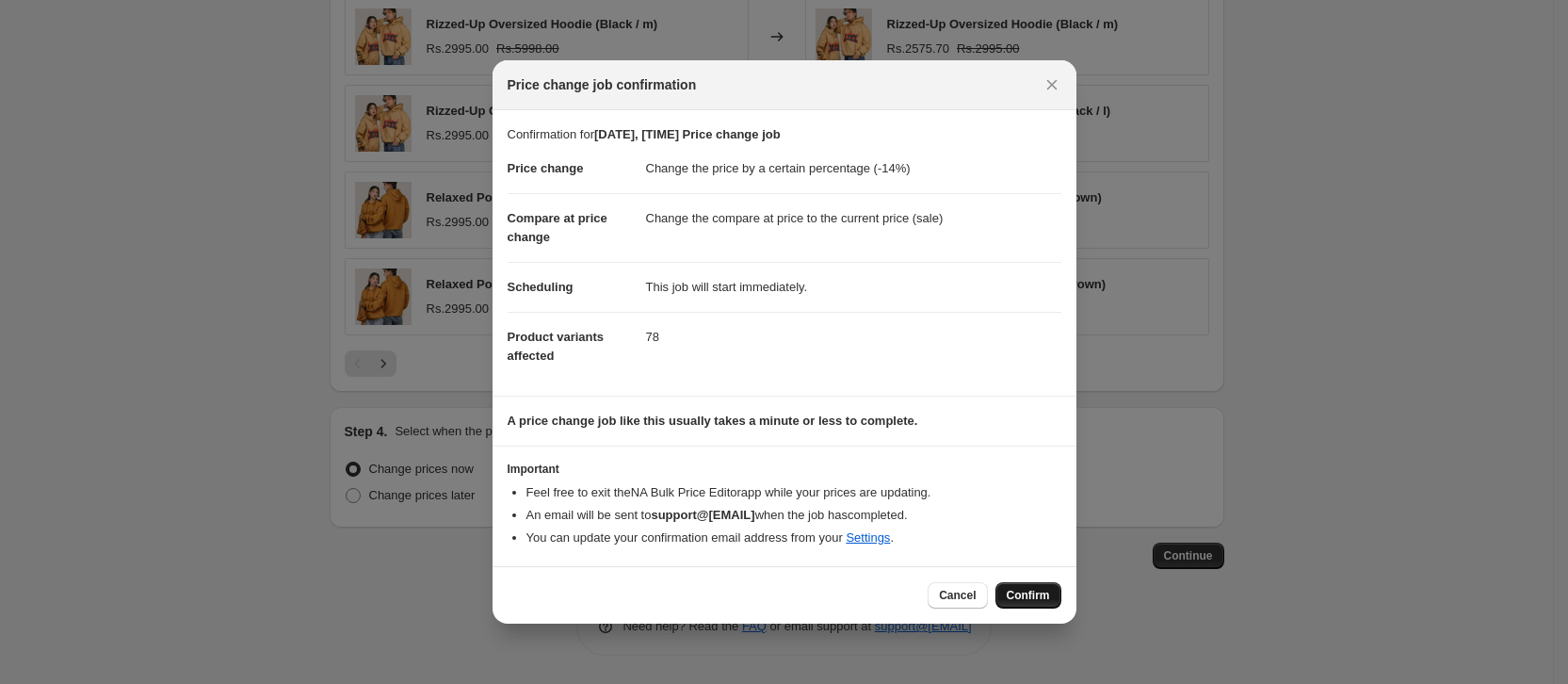 click on "Confirm" at bounding box center [1028, 595] 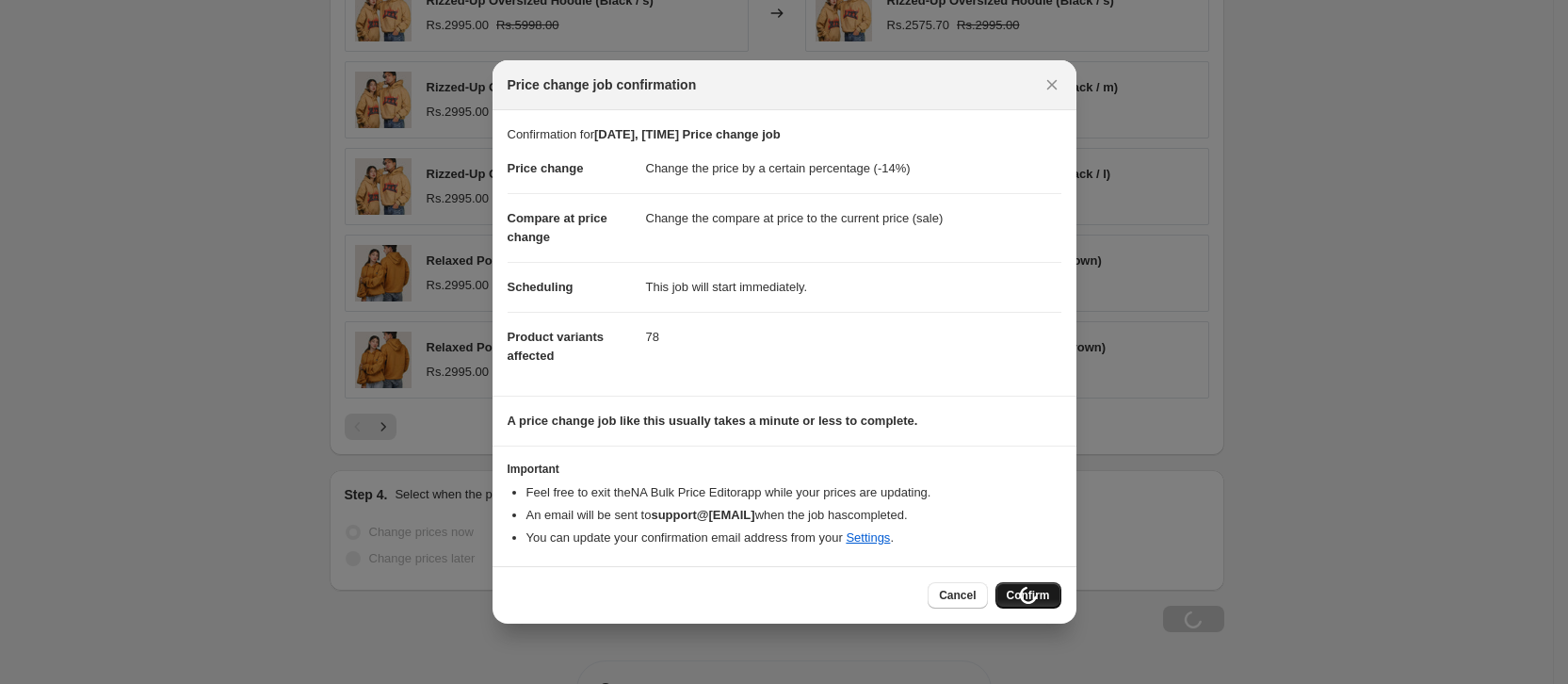 scroll, scrollTop: 1264, scrollLeft: 0, axis: vertical 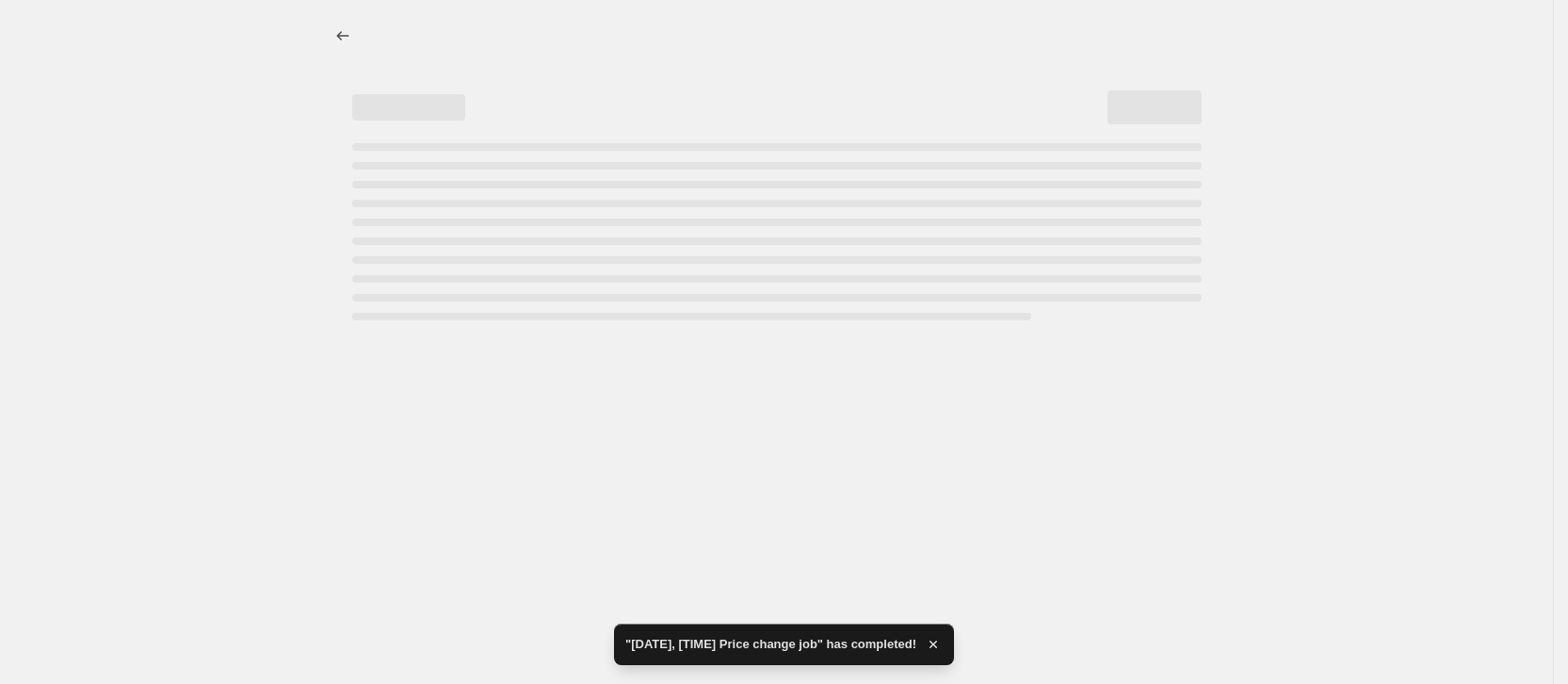 select on "percentage" 